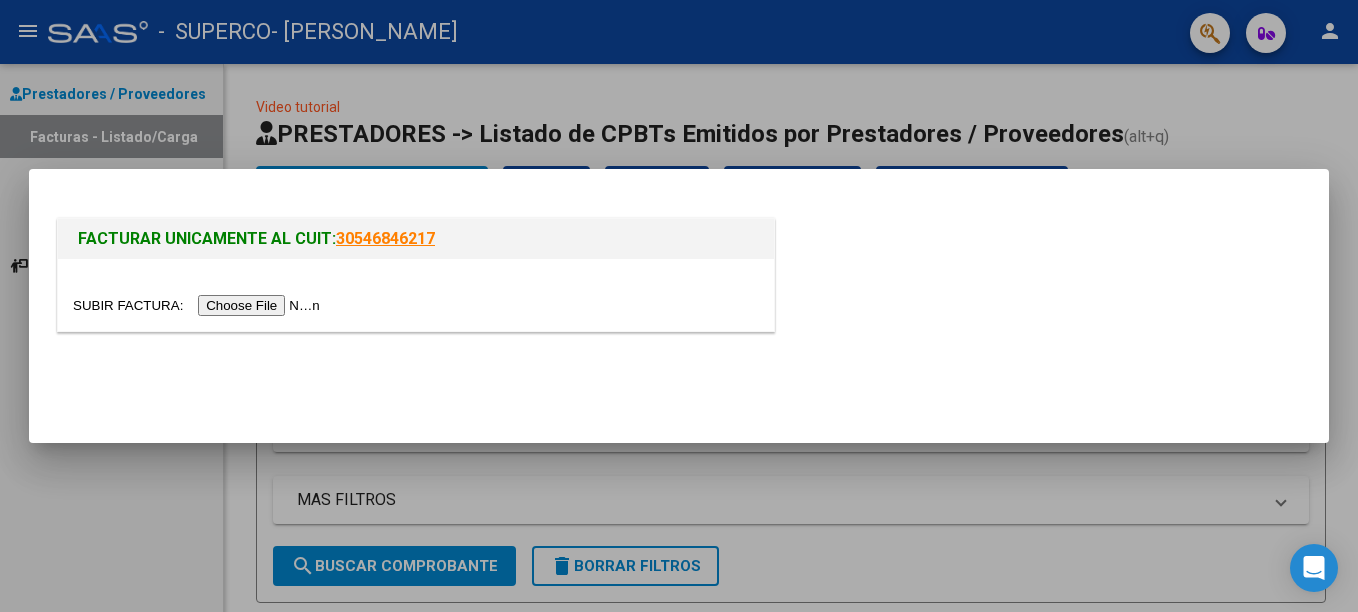 scroll, scrollTop: 0, scrollLeft: 0, axis: both 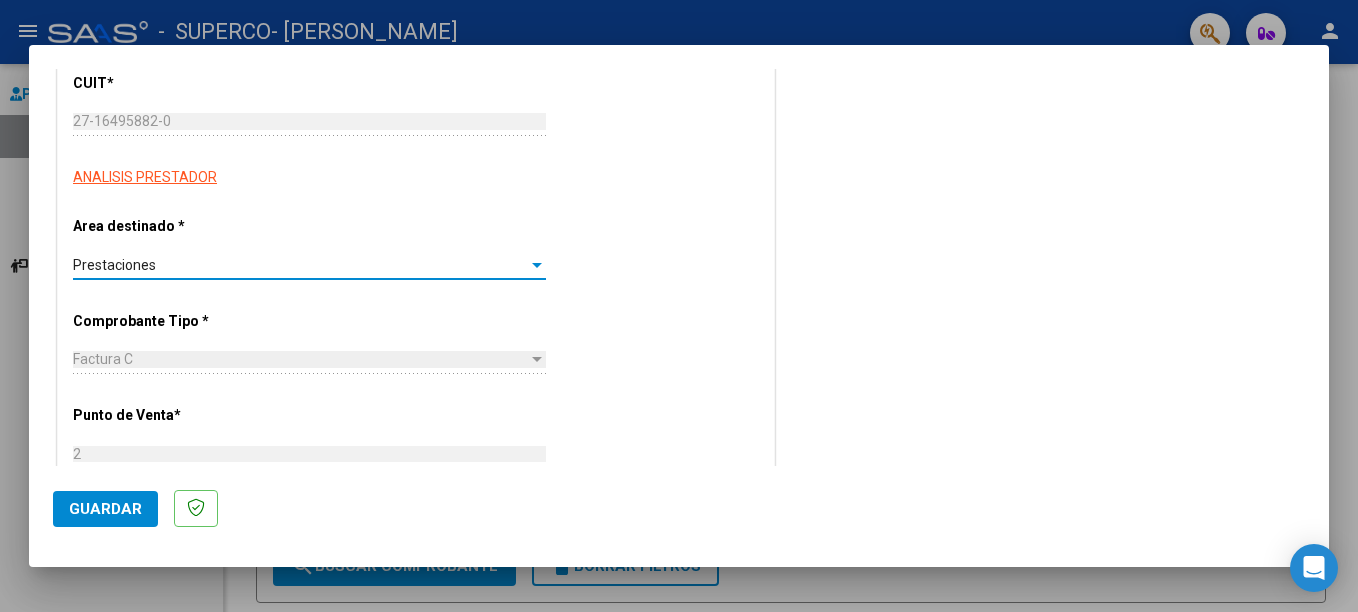 click at bounding box center [537, 265] 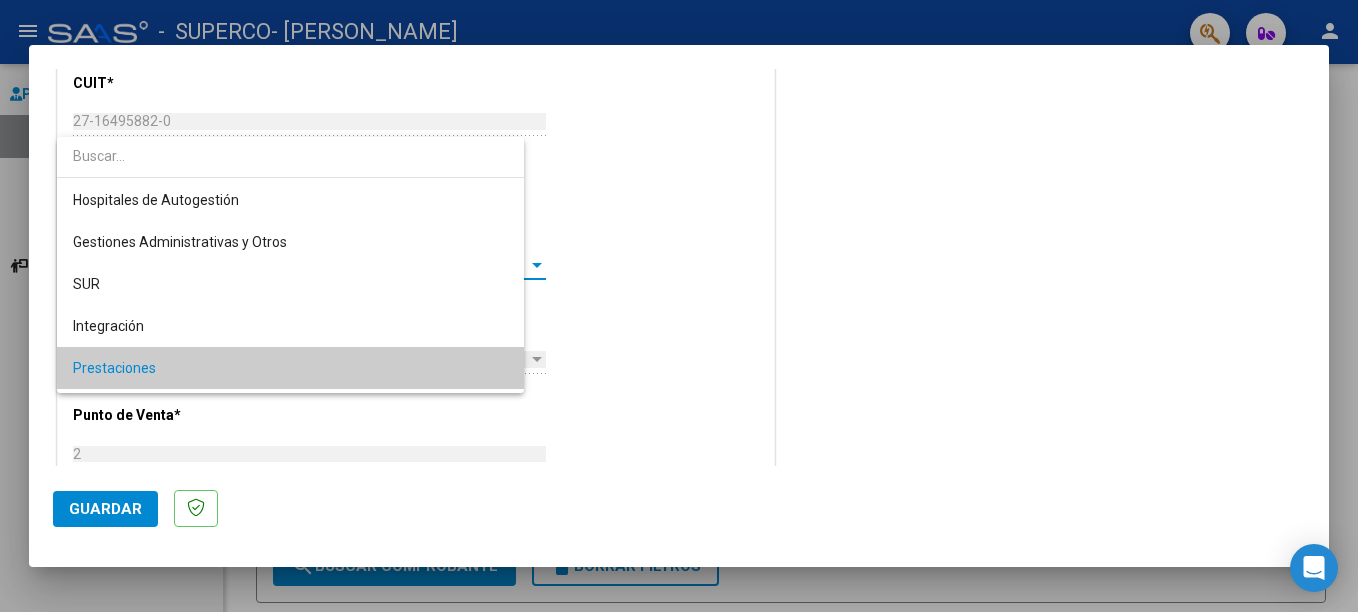 scroll, scrollTop: 103, scrollLeft: 0, axis: vertical 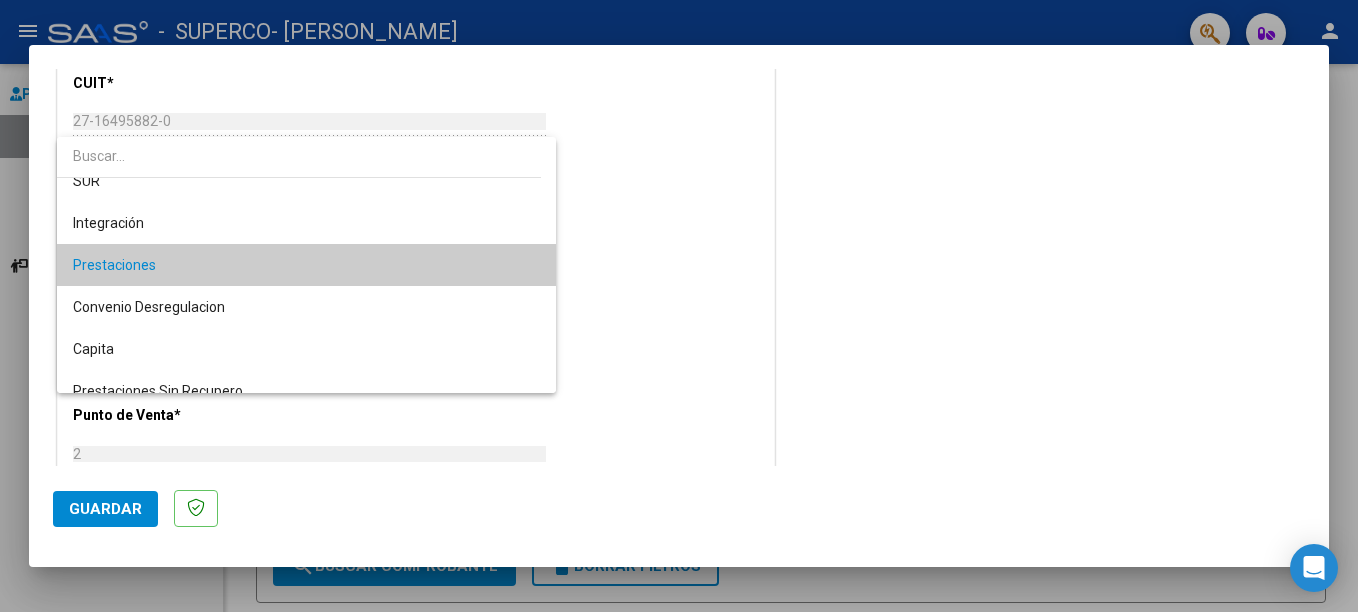 click at bounding box center [679, 306] 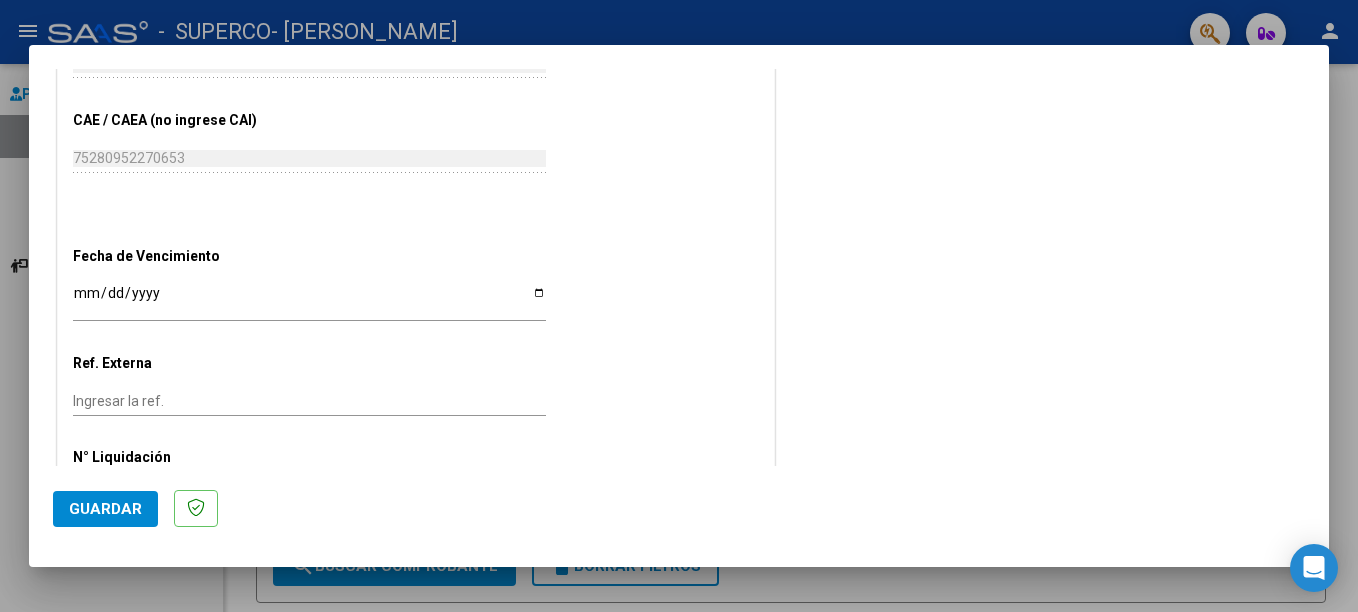 scroll, scrollTop: 991, scrollLeft: 0, axis: vertical 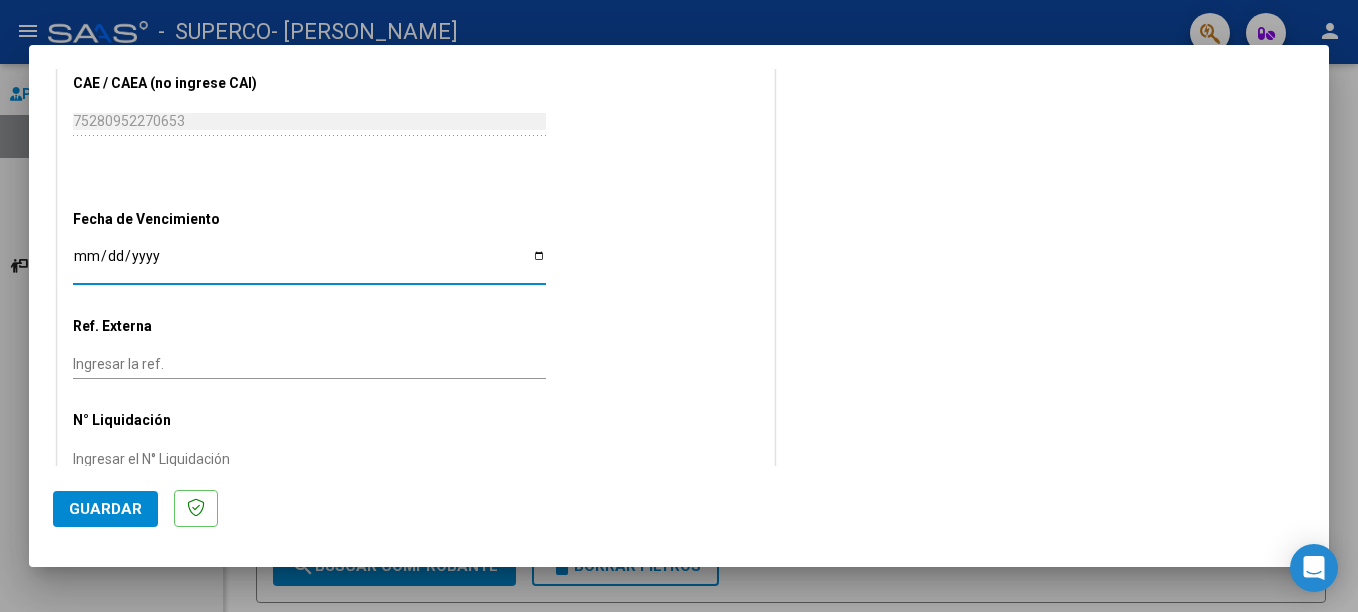 click on "Ingresar la fecha" at bounding box center (309, 263) 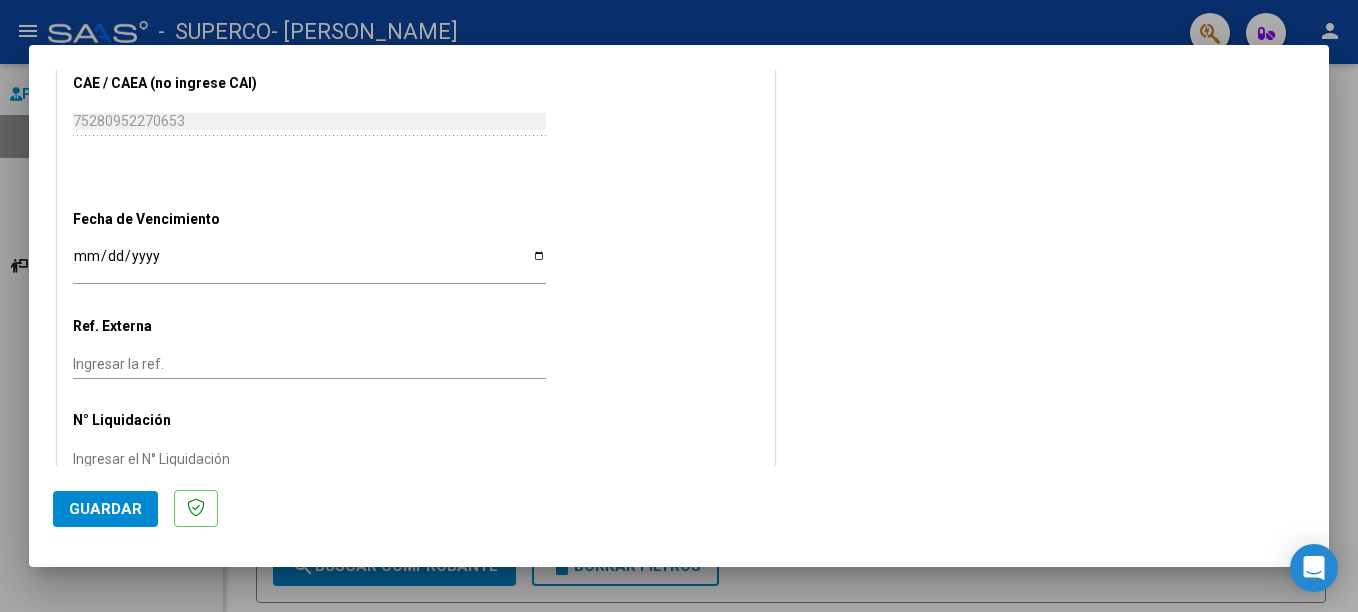 click on "Ingresar la ref." 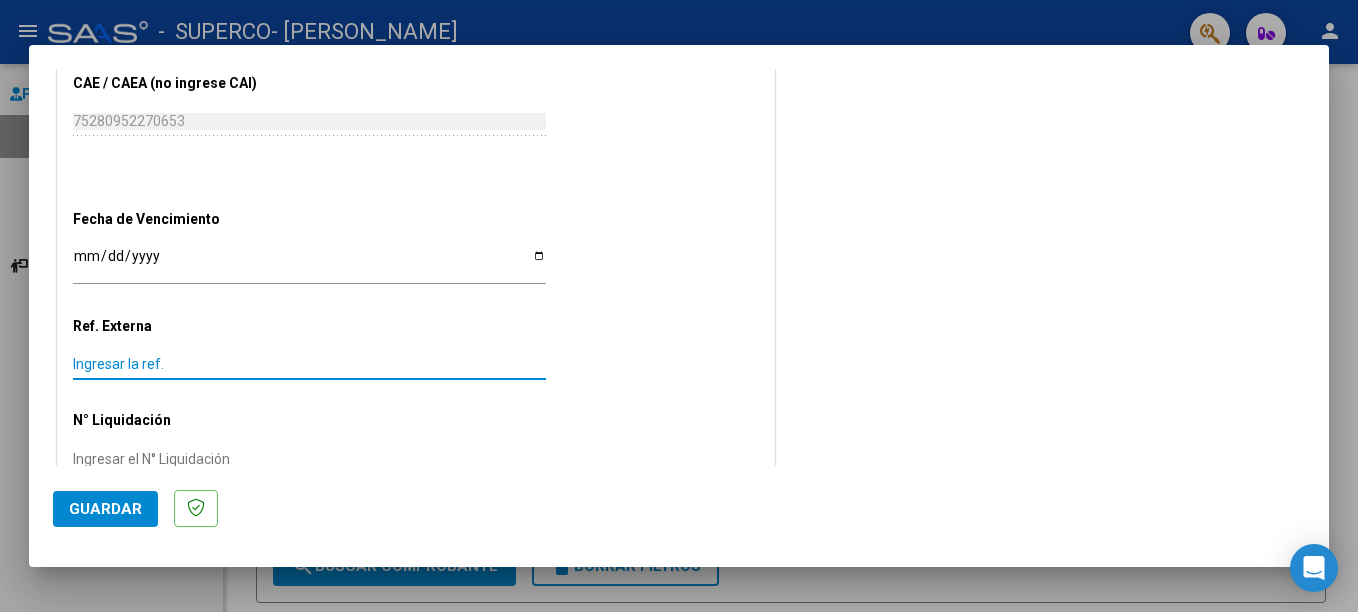 click on "Ingresar la ref." at bounding box center (309, 364) 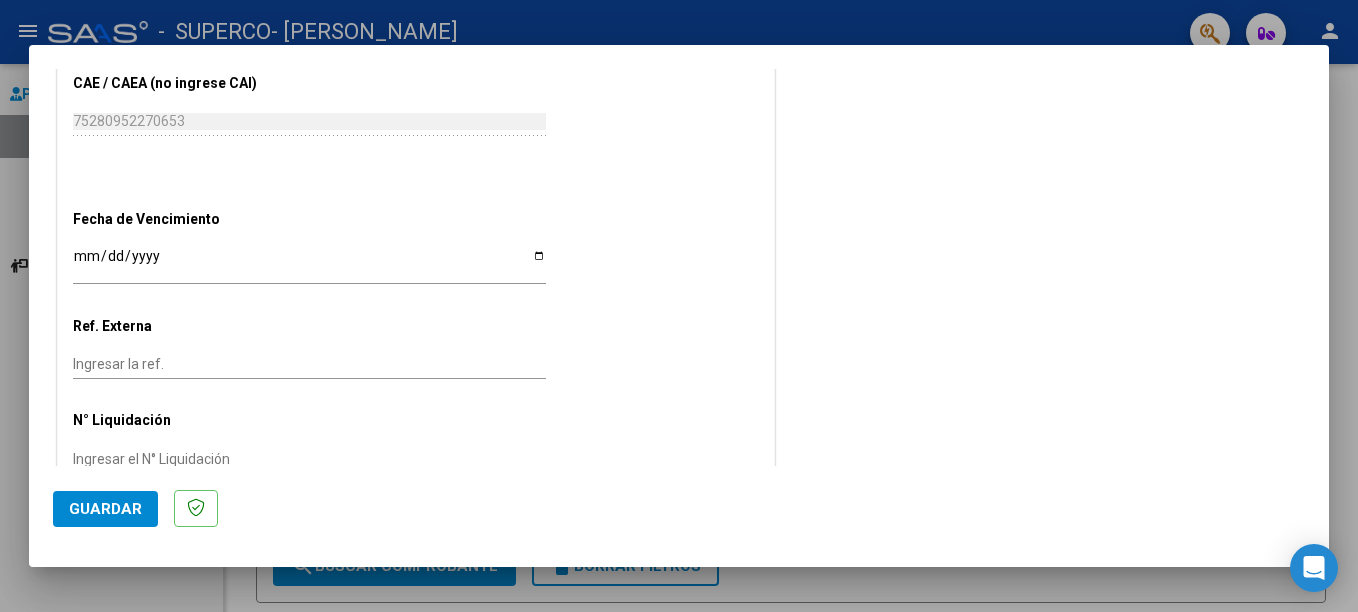 click on "CUIT  *   27-16495882-0 Ingresar CUIT  ANALISIS PRESTADOR  Area destinado * Prestaciones Seleccionar Area  Comprobante Tipo * Factura C Seleccionar Tipo Punto de Venta  *   2 Ingresar el Nro.  Número  *   1444 Ingresar el Nro.  Monto  *   $ 86.594,27 Ingresar el [GEOGRAPHIC_DATA].  *   [DATE] Ingresar la fecha  CAE / CAEA (no ingrese CAI)    75280952270653 Ingresar el CAE o CAEA (no ingrese CAI)  Fecha de Vencimiento    [DATE] Ingresar la fecha  Ref. Externa    Ingresar la ref.  N° Liquidación    Ingresar el N° Liquidación" at bounding box center (416, -86) 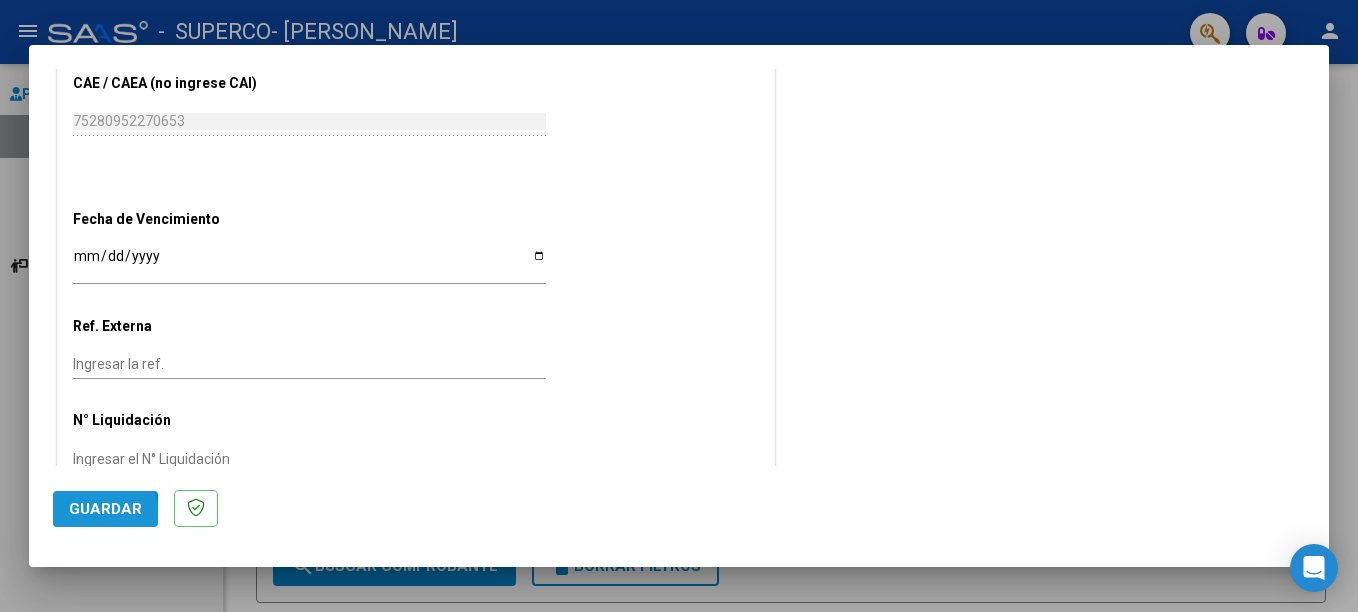 click on "Guardar" 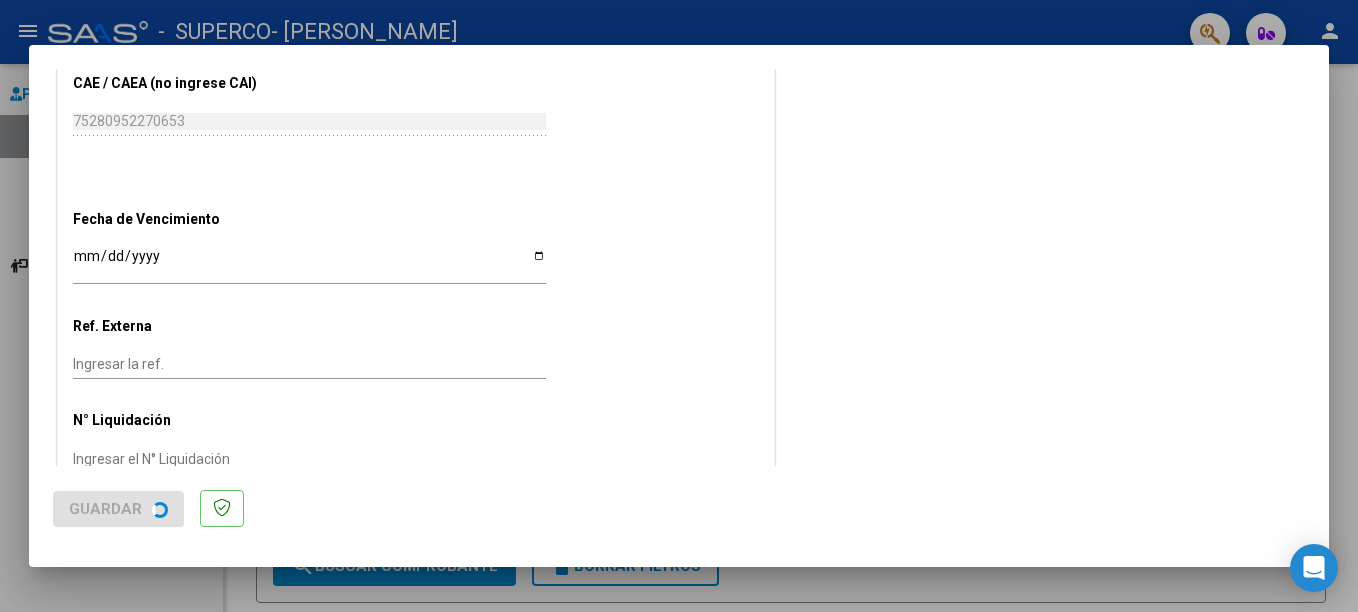 scroll, scrollTop: 0, scrollLeft: 0, axis: both 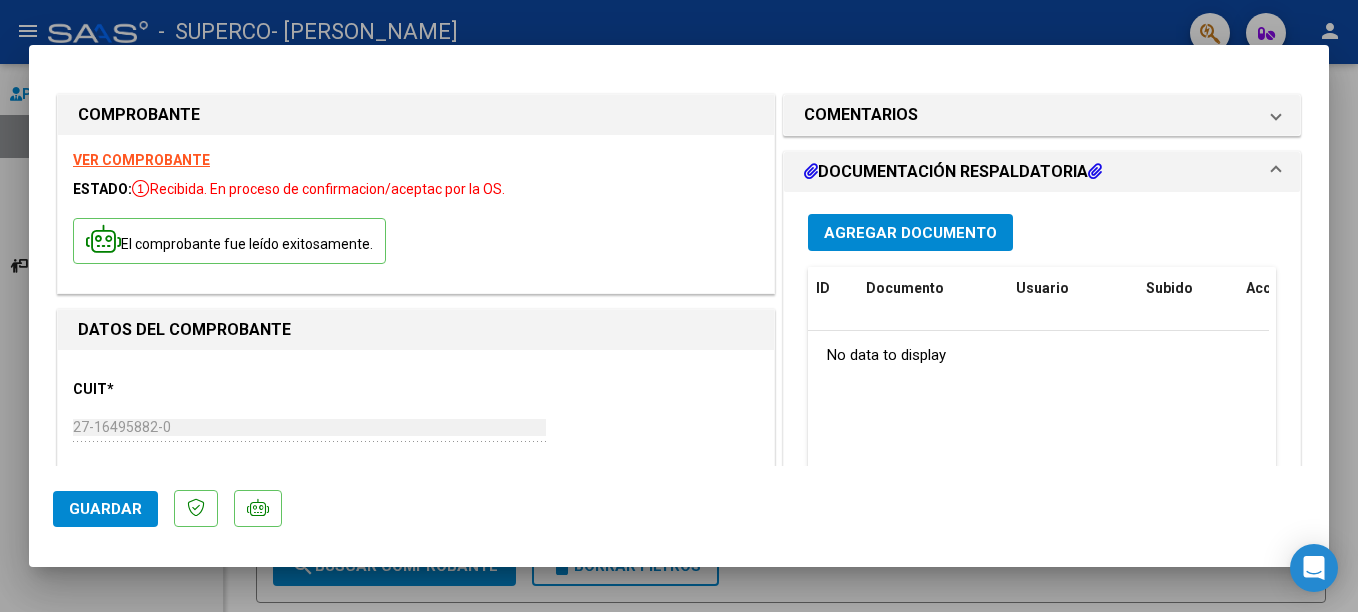 click on "Agregar Documento" at bounding box center (910, 233) 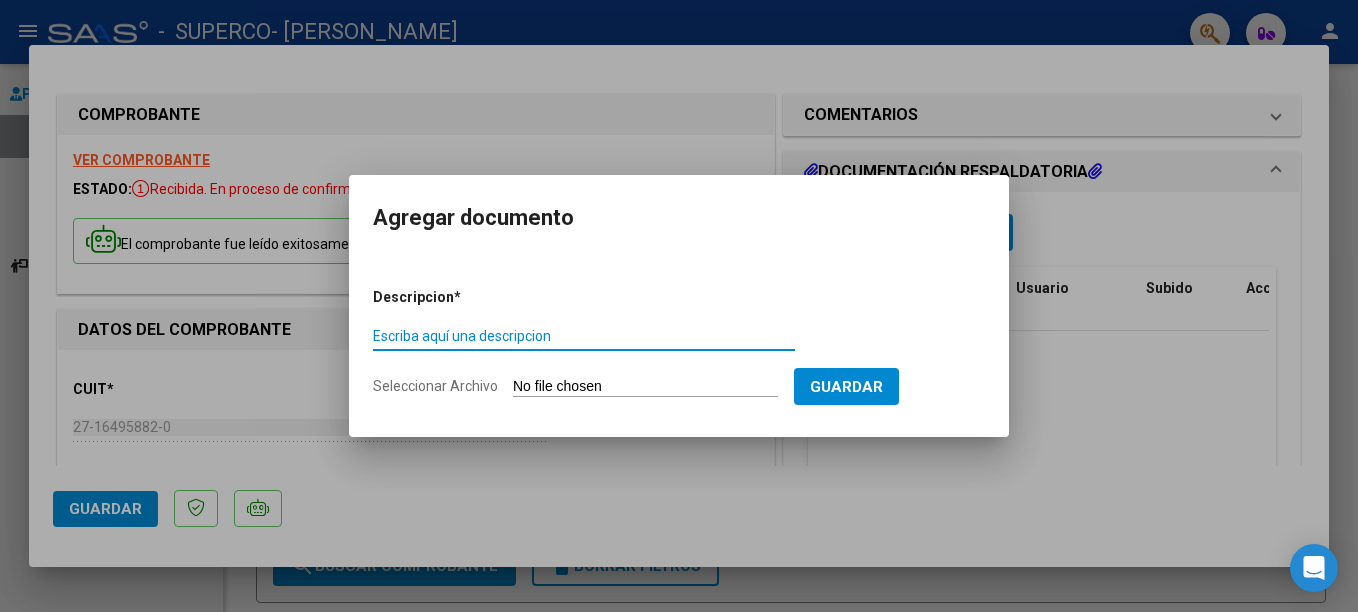 click on "Escriba aquí una descripcion" at bounding box center (584, 336) 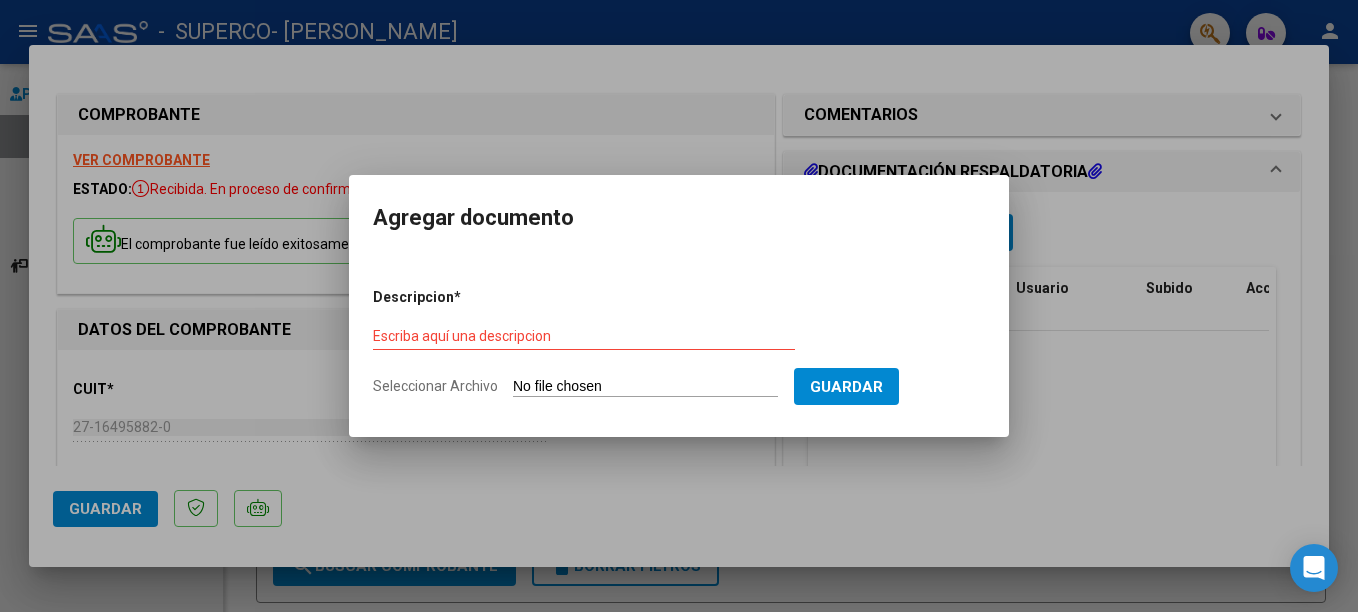 click on "Seleccionar Archivo" at bounding box center [645, 387] 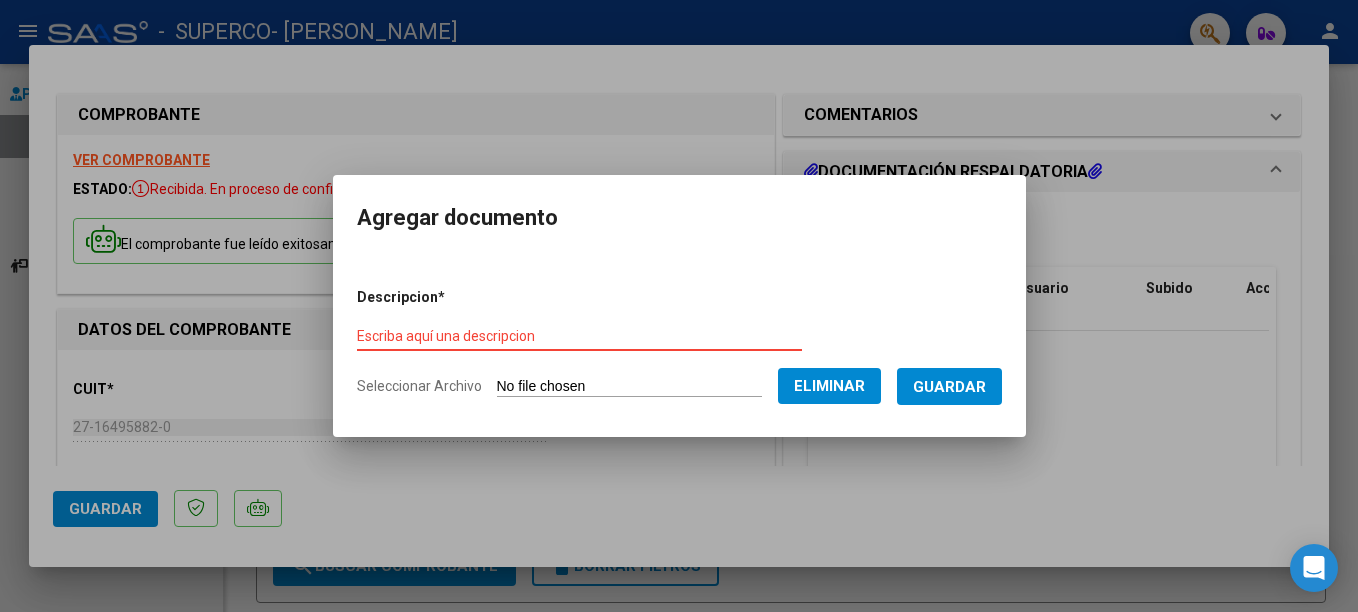 click on "Escriba aquí una descripcion" at bounding box center [579, 336] 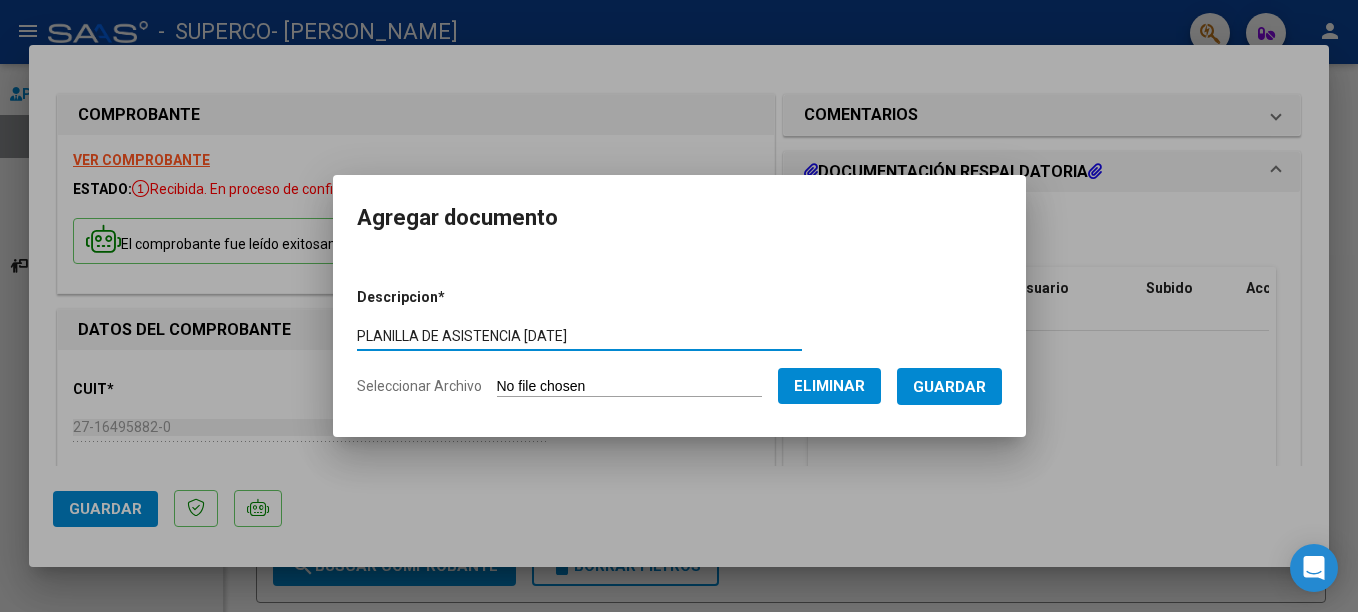 type on "PLANILLA DE ASISTENCIA [DATE]" 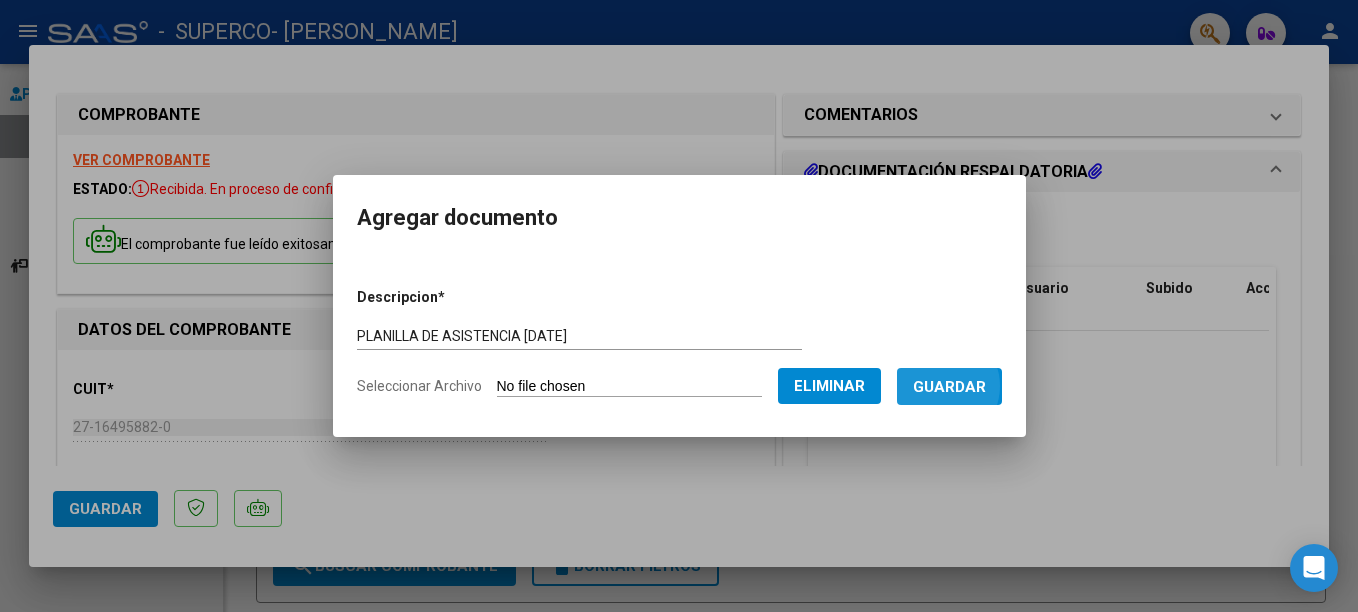 click on "Guardar" at bounding box center [949, 387] 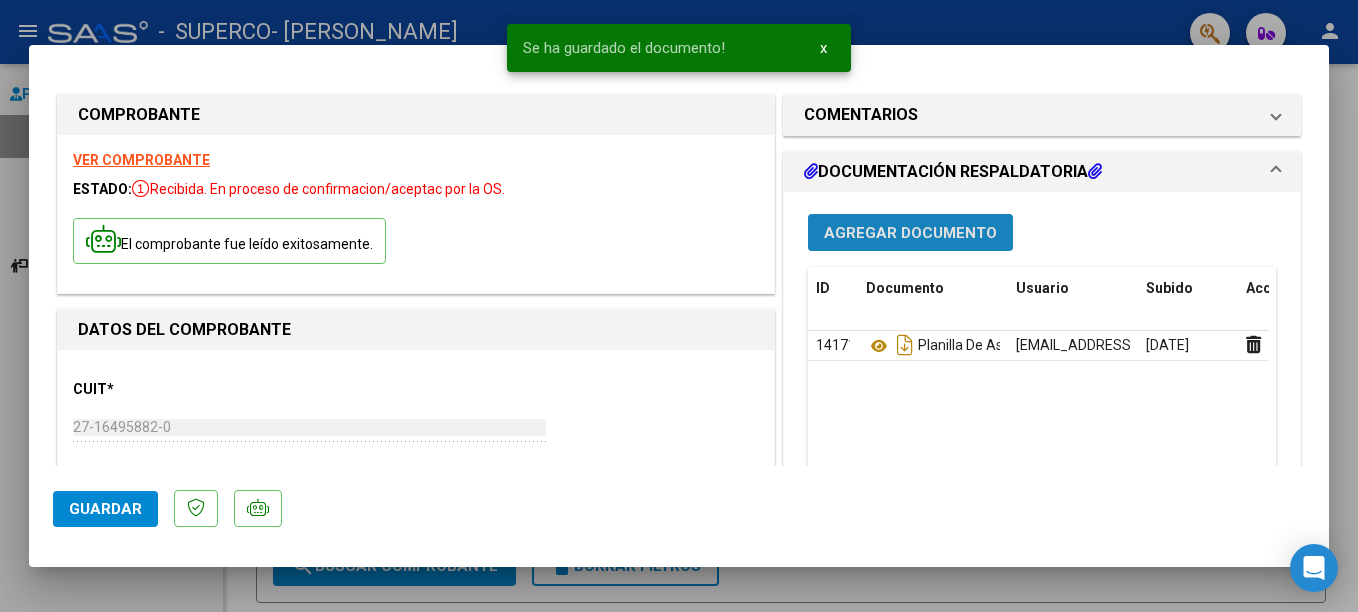 click on "Agregar Documento" at bounding box center (910, 233) 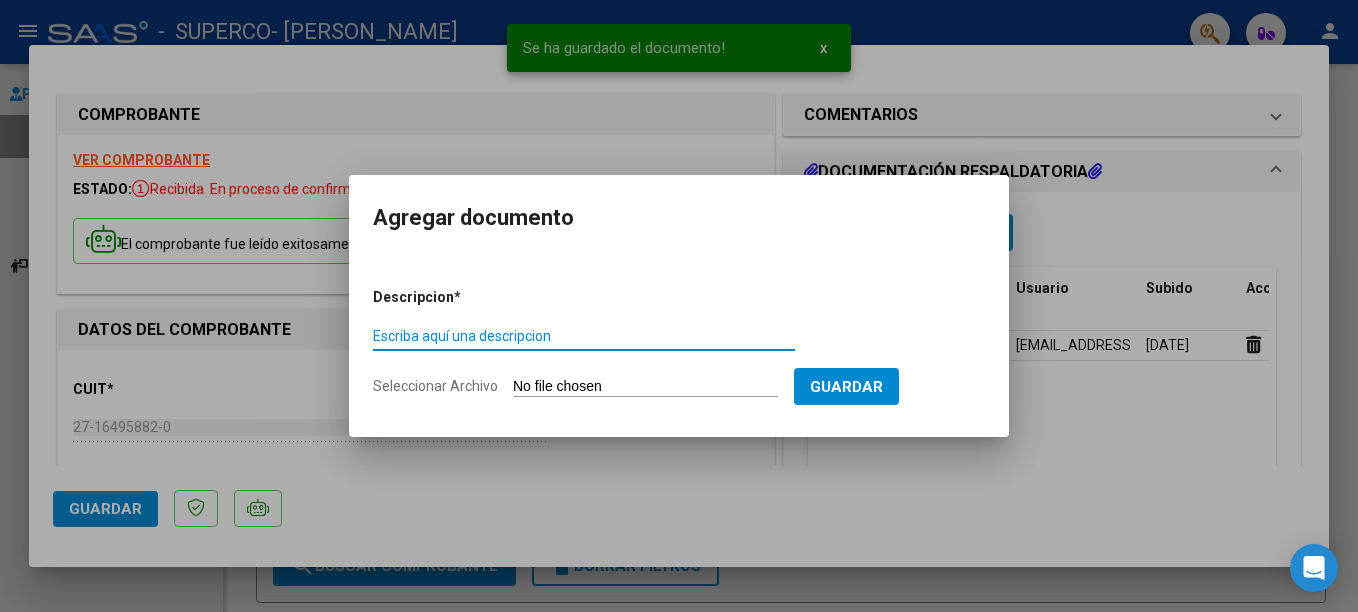click on "Escriba aquí una descripcion" at bounding box center [584, 336] 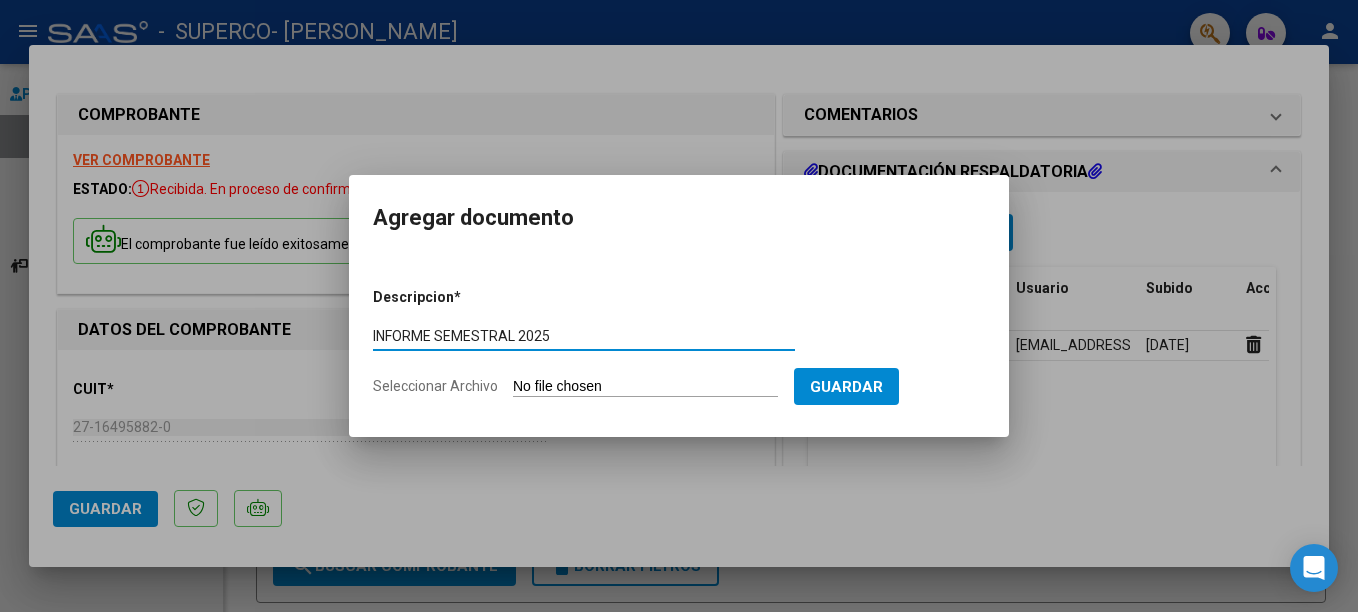 type on "INFORME SEMESTRAL 2025" 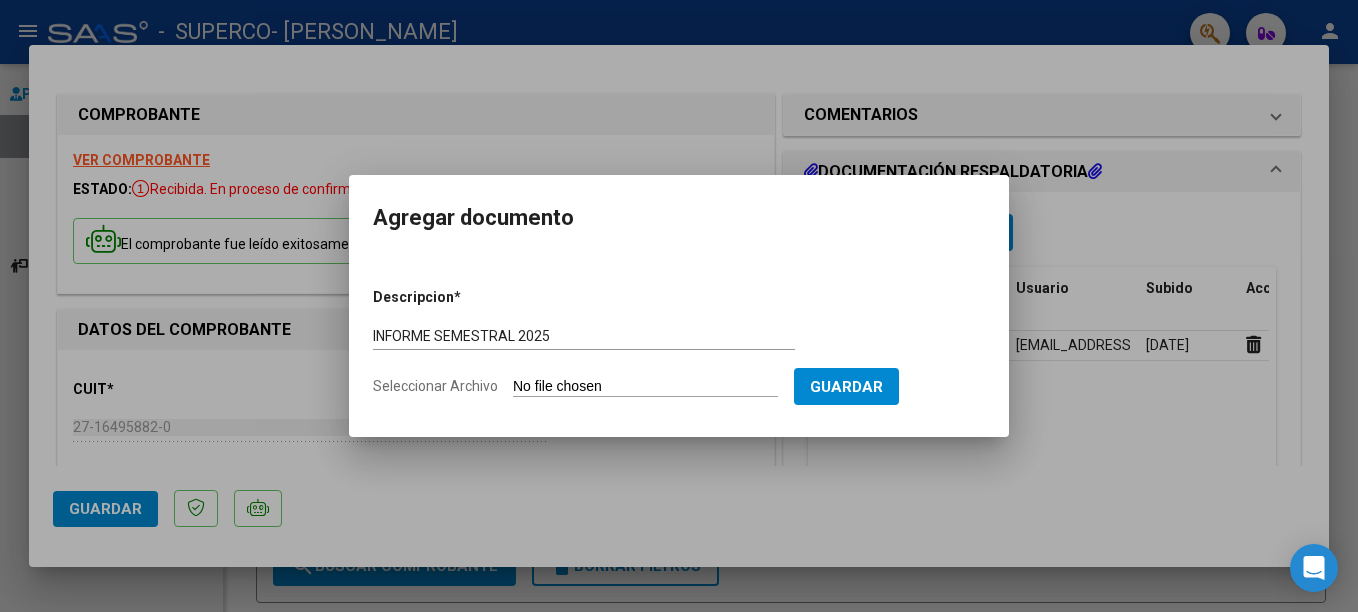 type on "C:\fakepath\INFORME PRIMER SEMESTRE AÑO 2025.pdf" 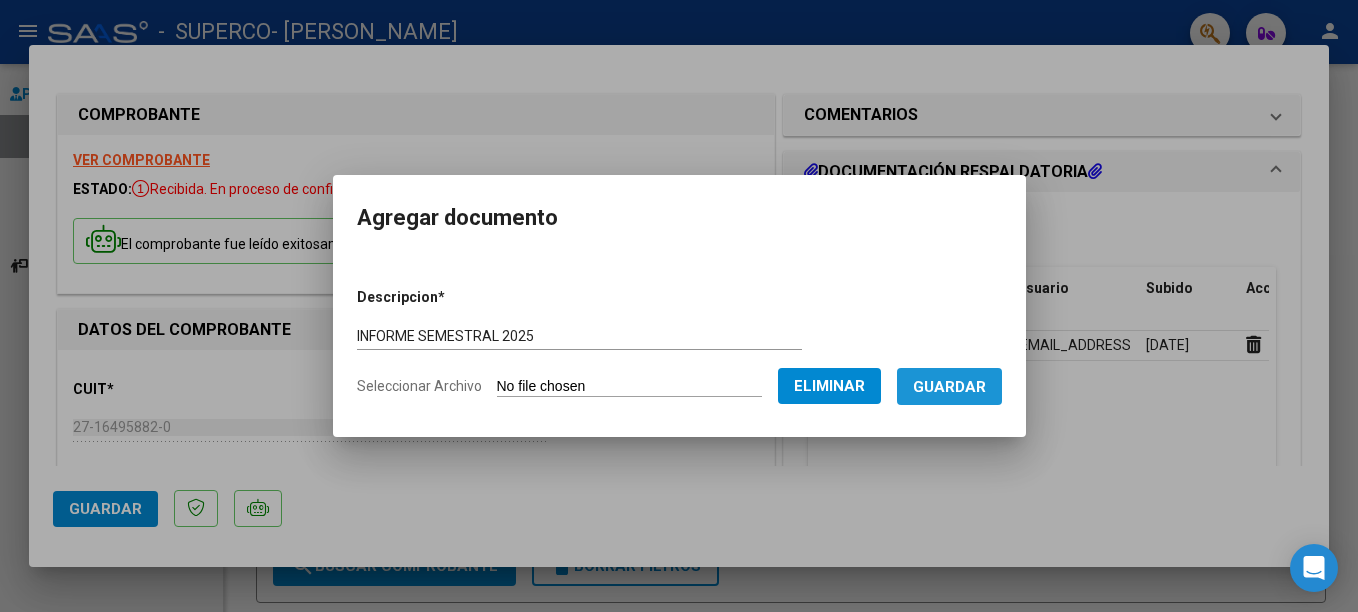 click on "Guardar" at bounding box center [949, 386] 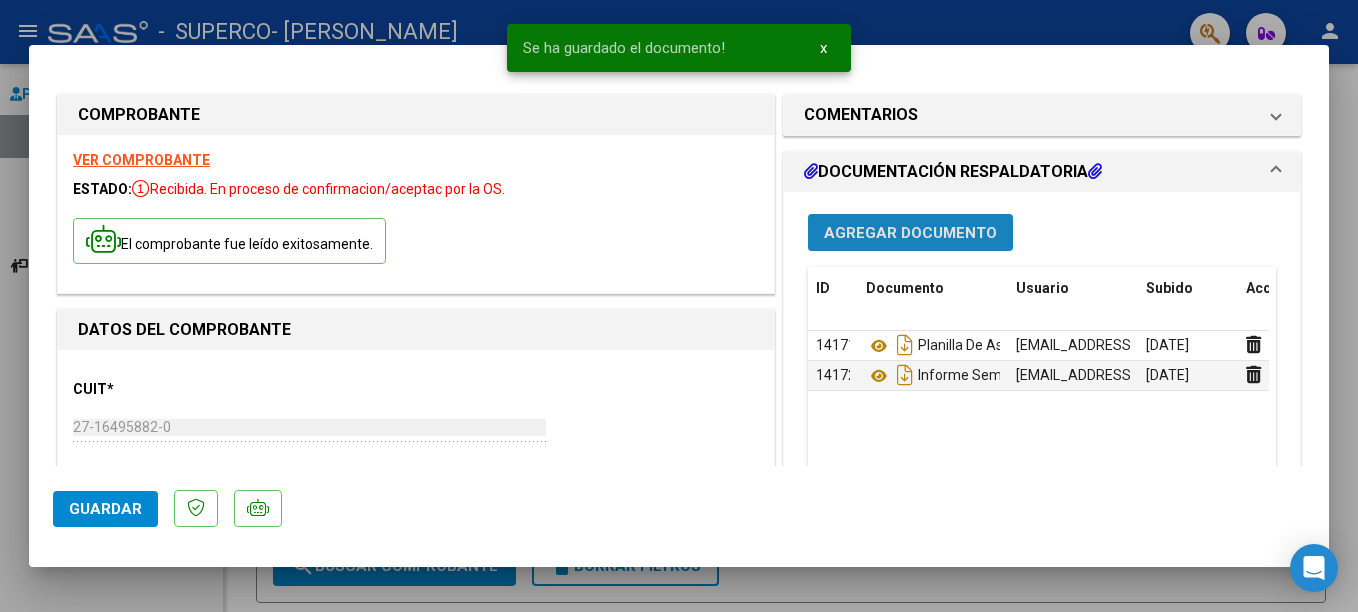 click on "Agregar Documento" at bounding box center [910, 233] 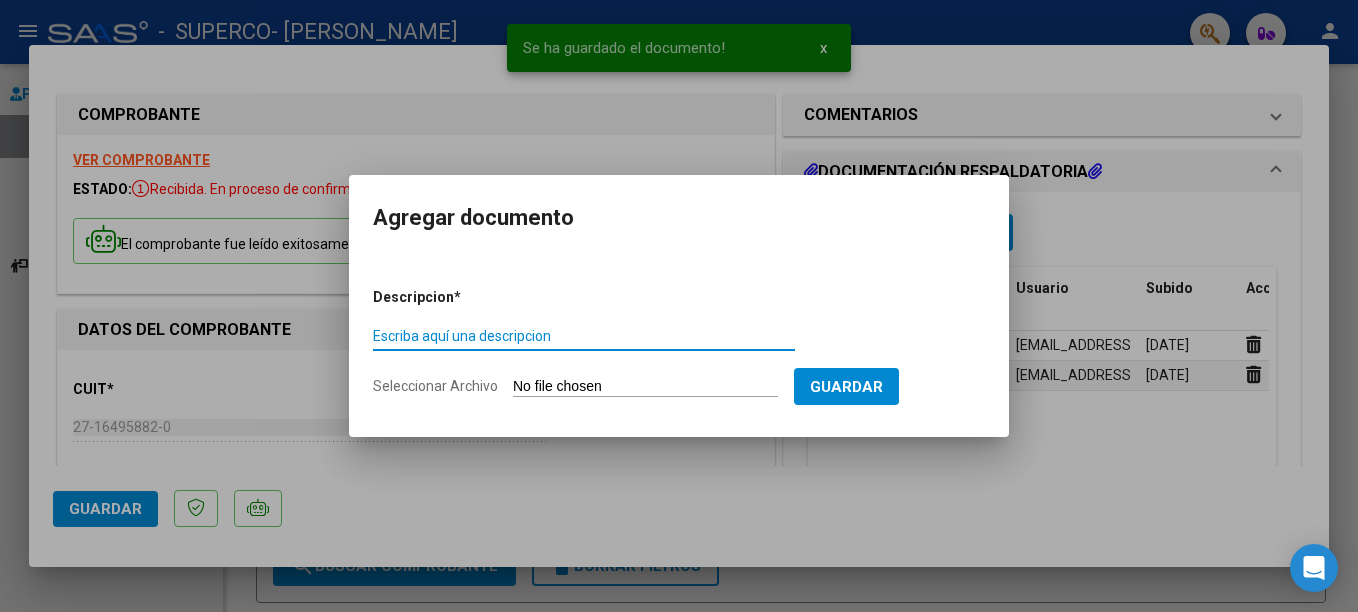 click on "Escriba aquí una descripcion" at bounding box center [584, 336] 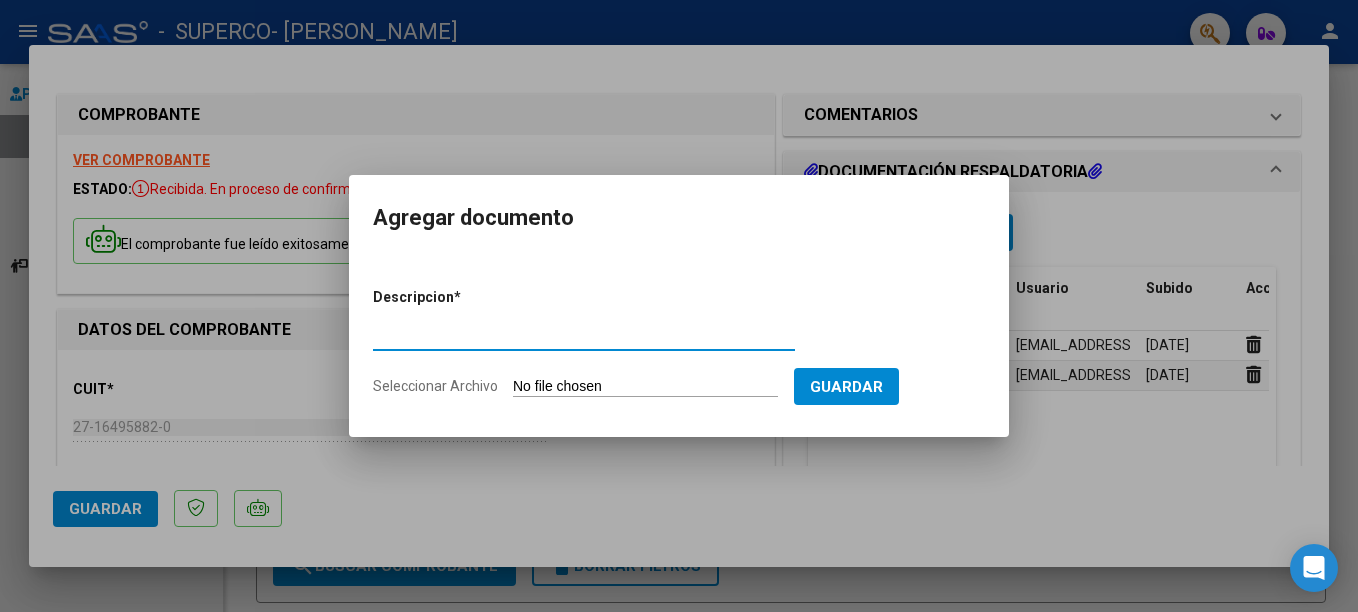 type on "CAE" 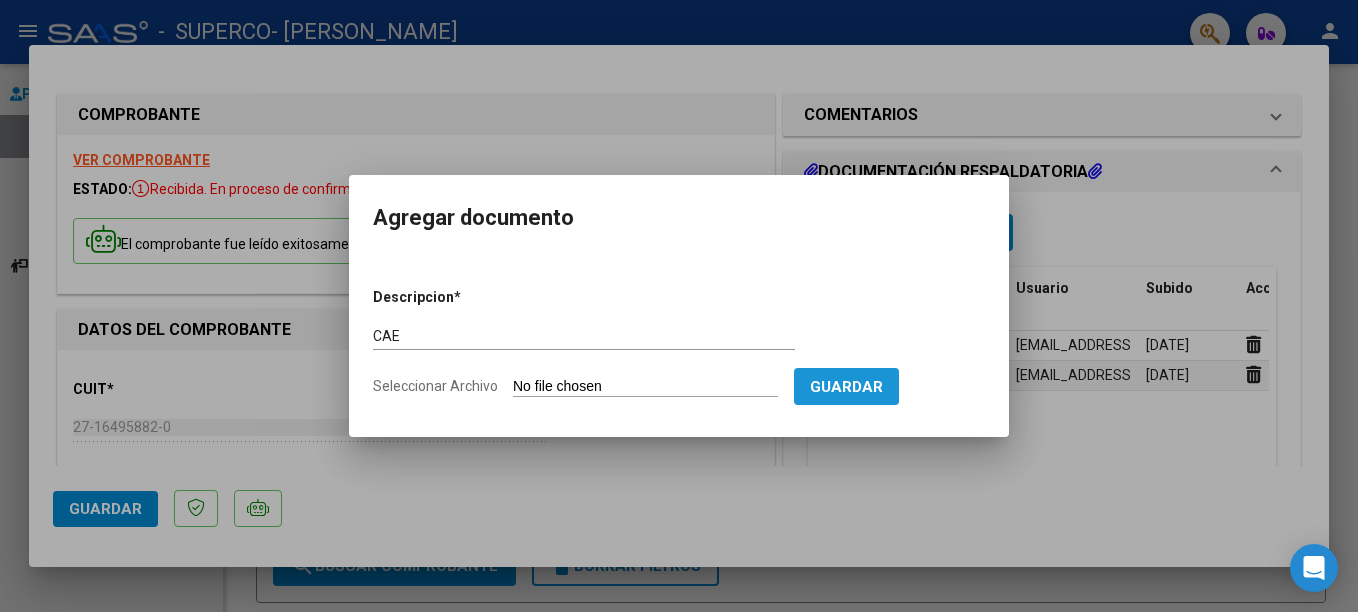 click on "Guardar" at bounding box center [846, 387] 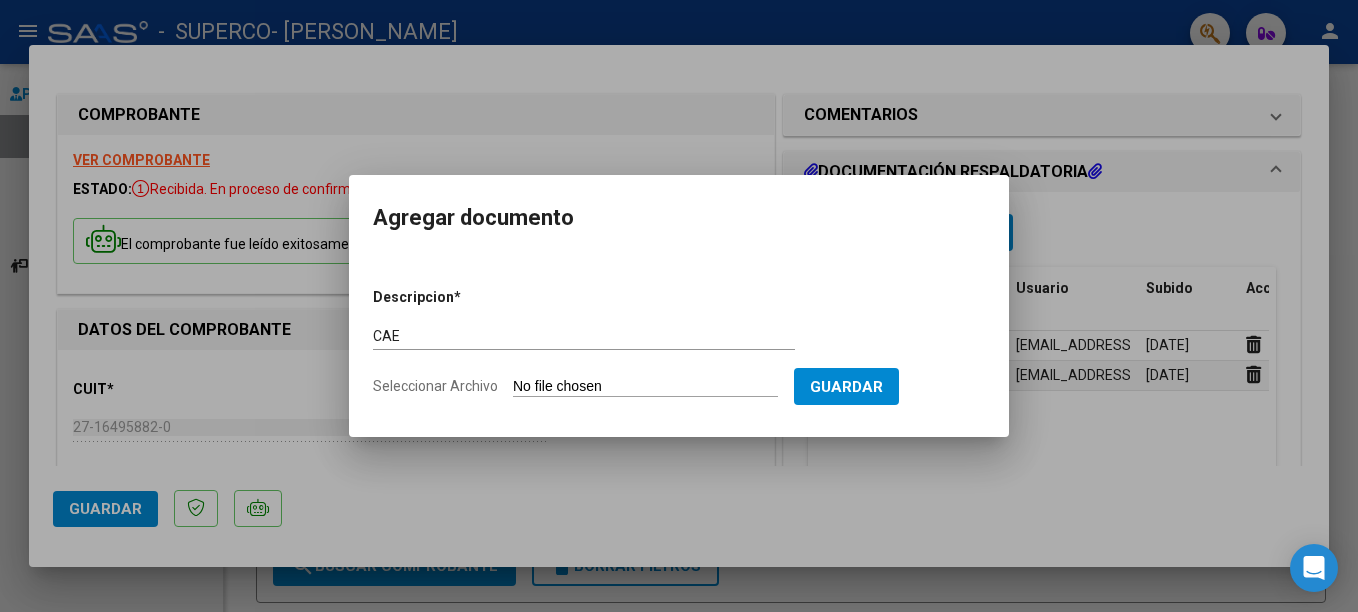 click on "Seleccionar Archivo" 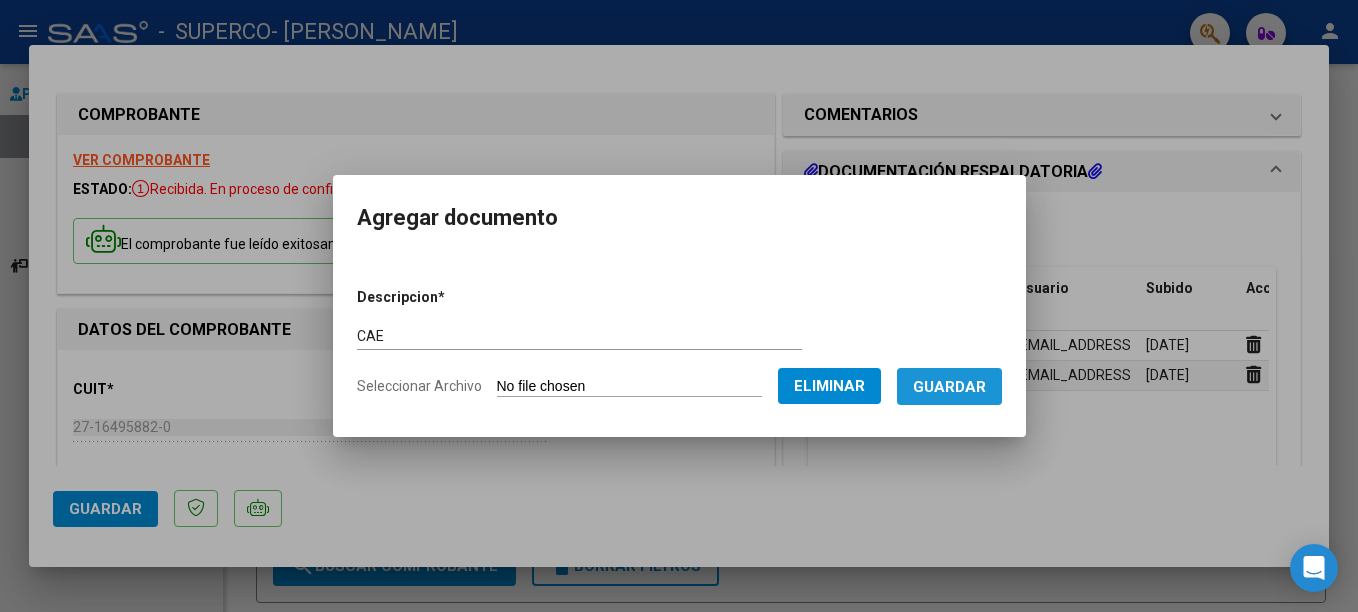 click on "Guardar" at bounding box center (949, 387) 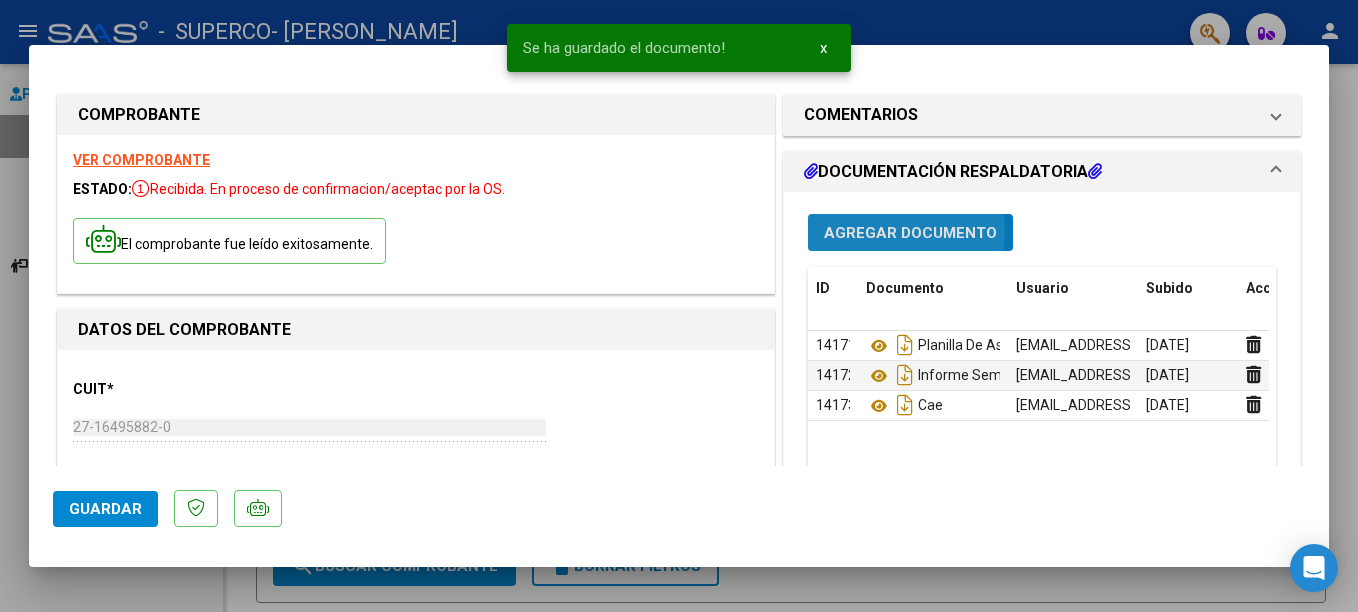 click on "Agregar Documento" at bounding box center [910, 233] 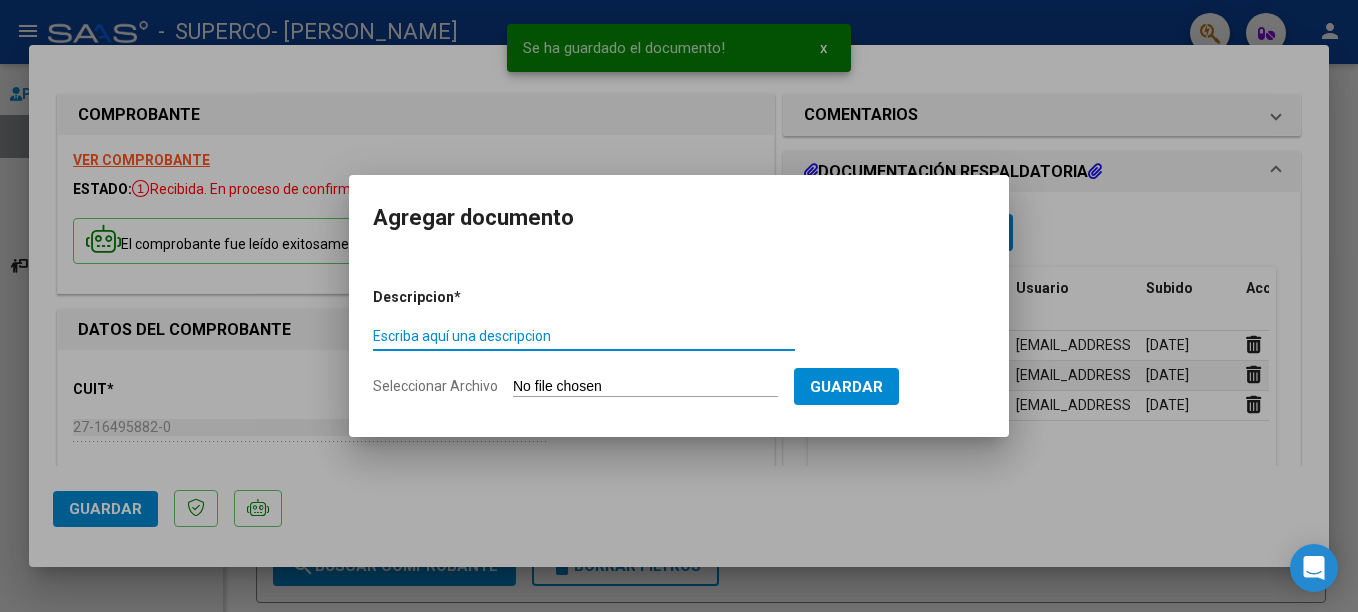 click on "Escriba aquí una descripcion" at bounding box center (584, 336) 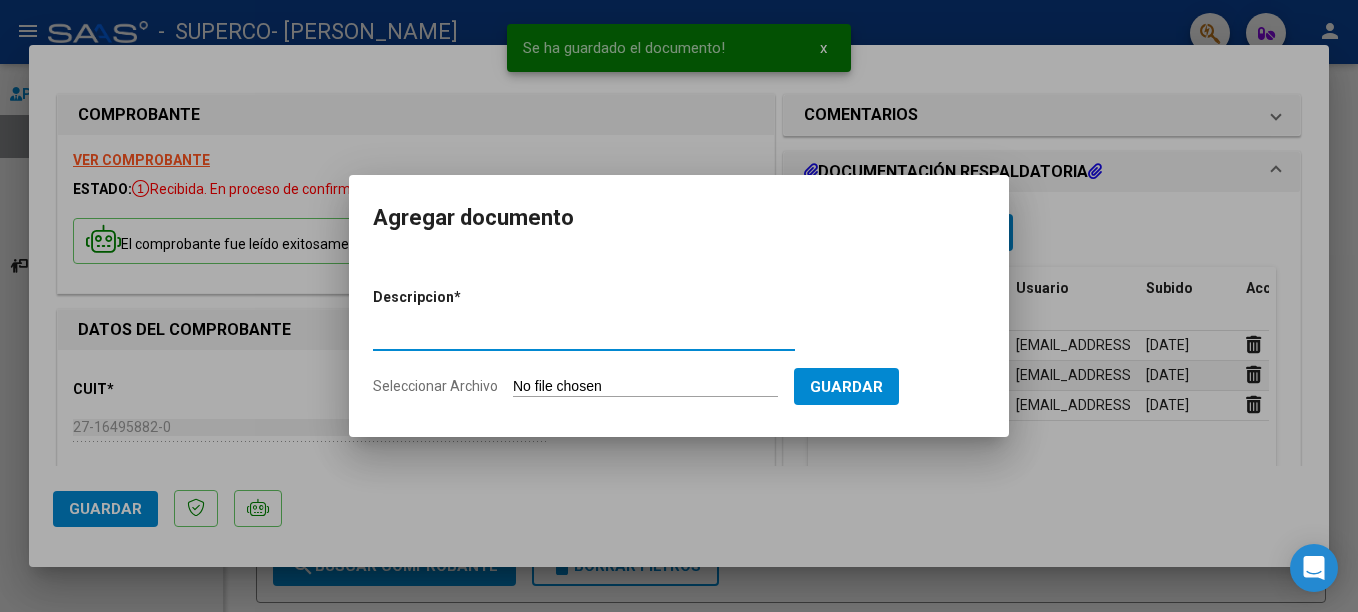 type on "monotributo" 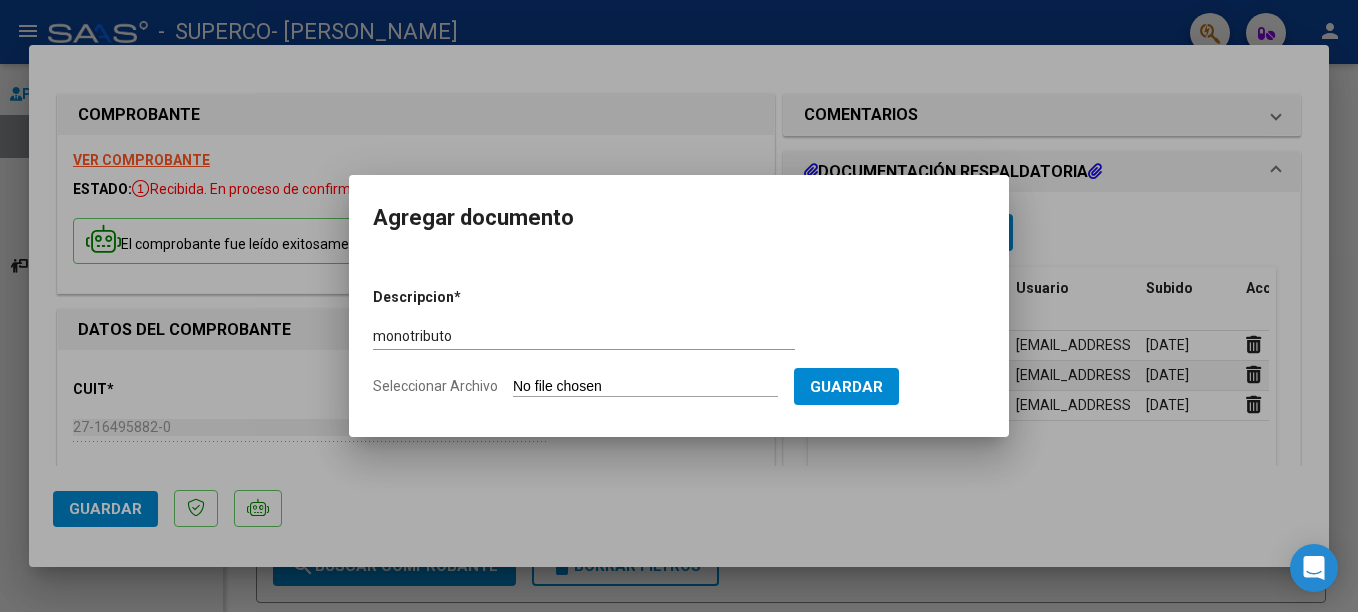 click on "Seleccionar Archivo" at bounding box center (645, 387) 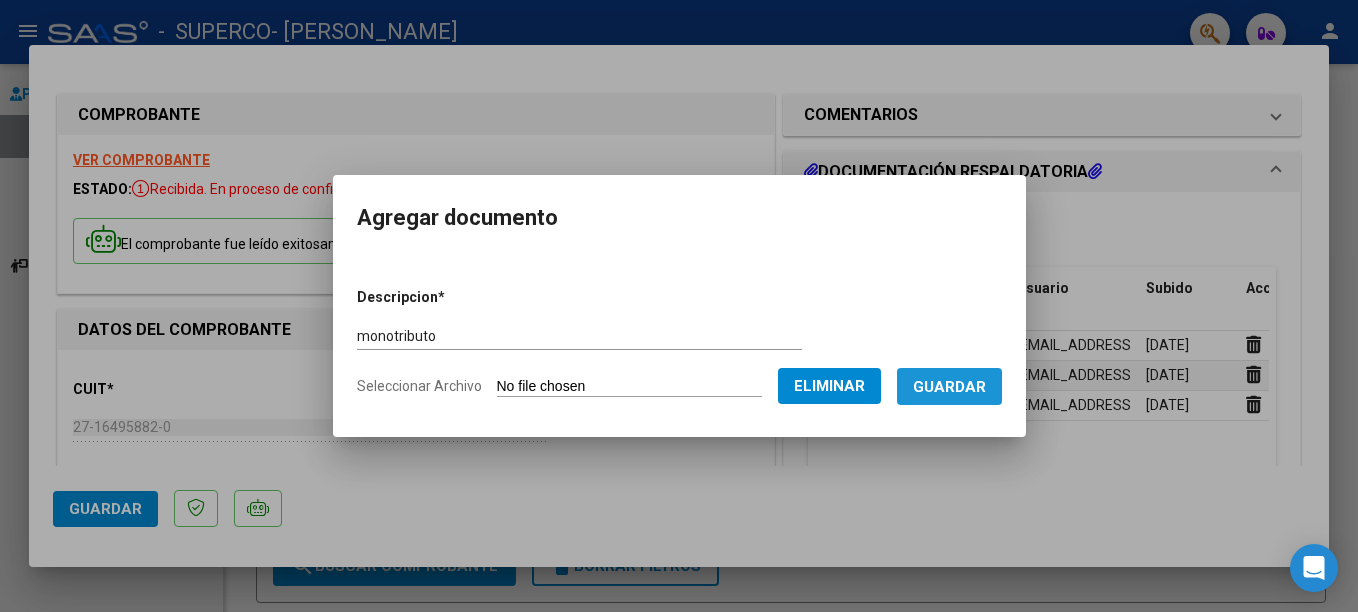 click on "Guardar" at bounding box center [949, 387] 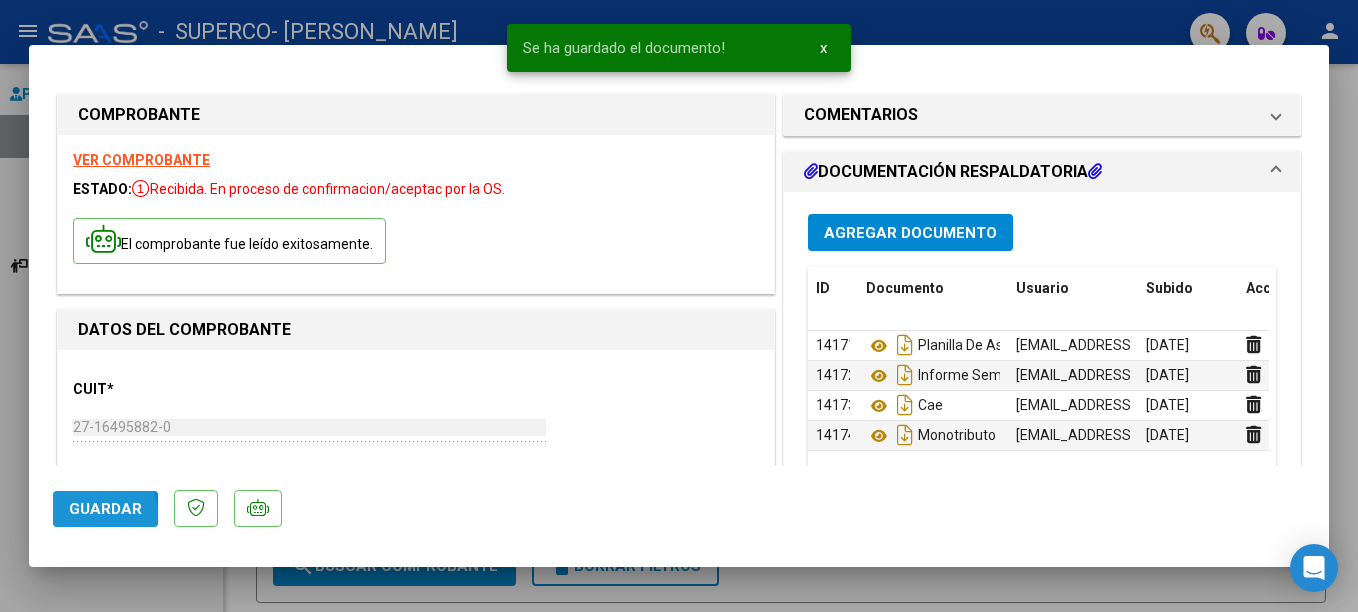 click on "Guardar" 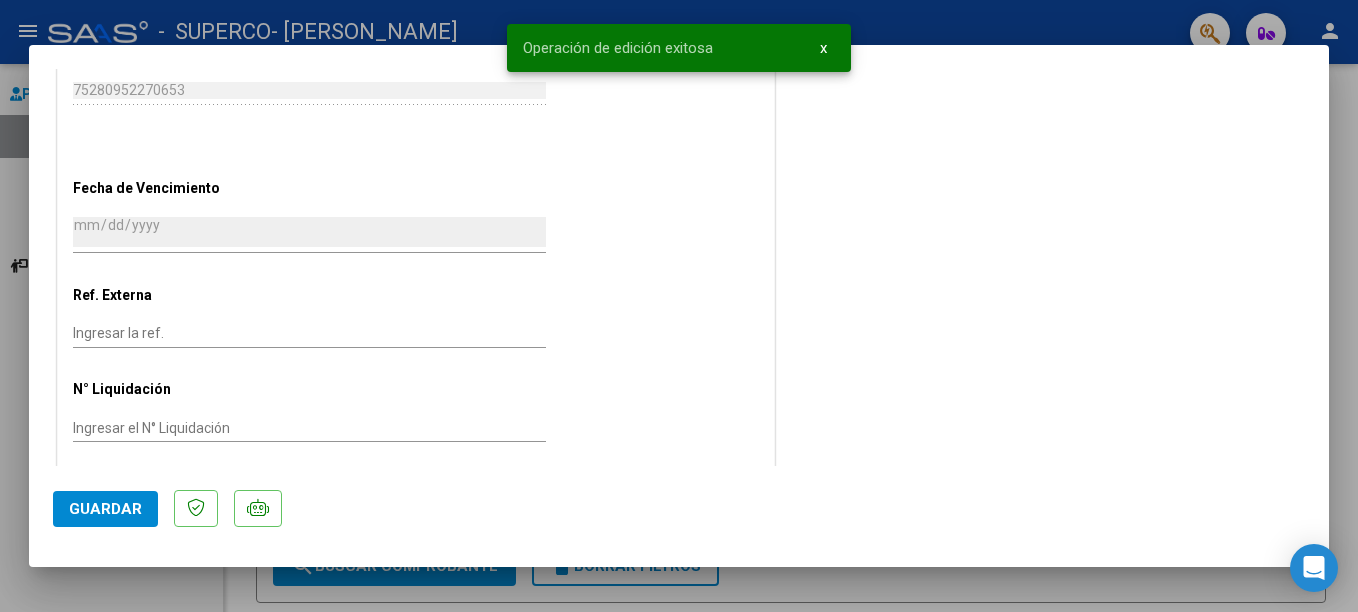 scroll, scrollTop: 1107, scrollLeft: 0, axis: vertical 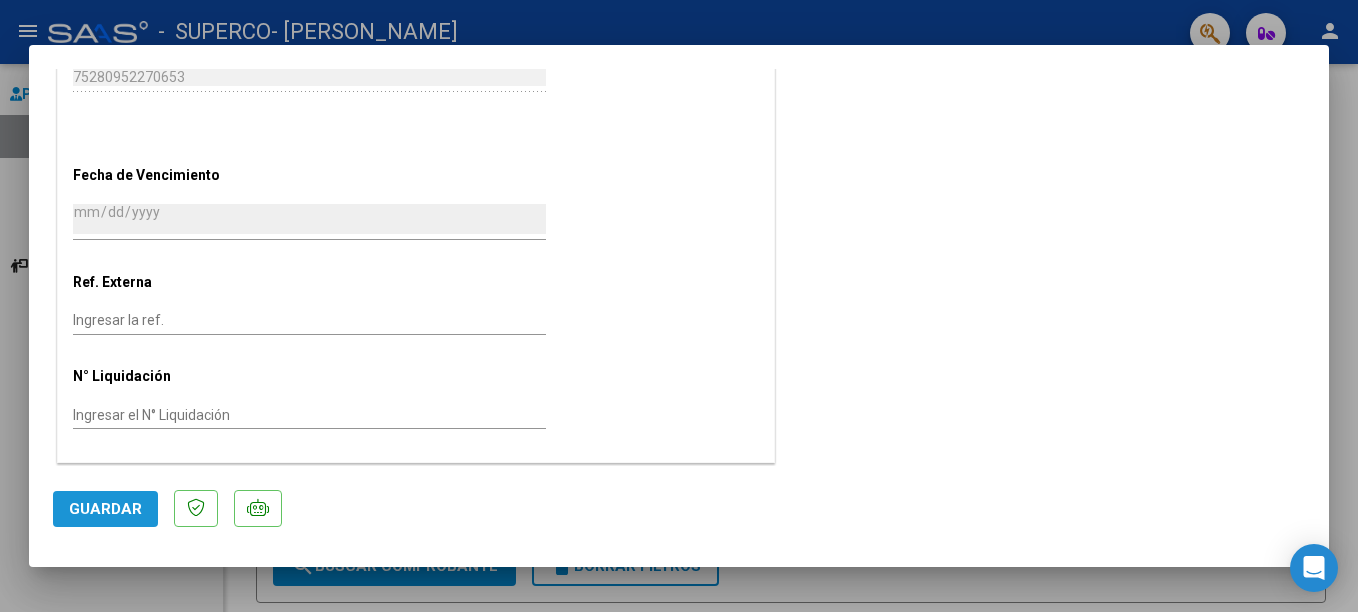 click on "Guardar" 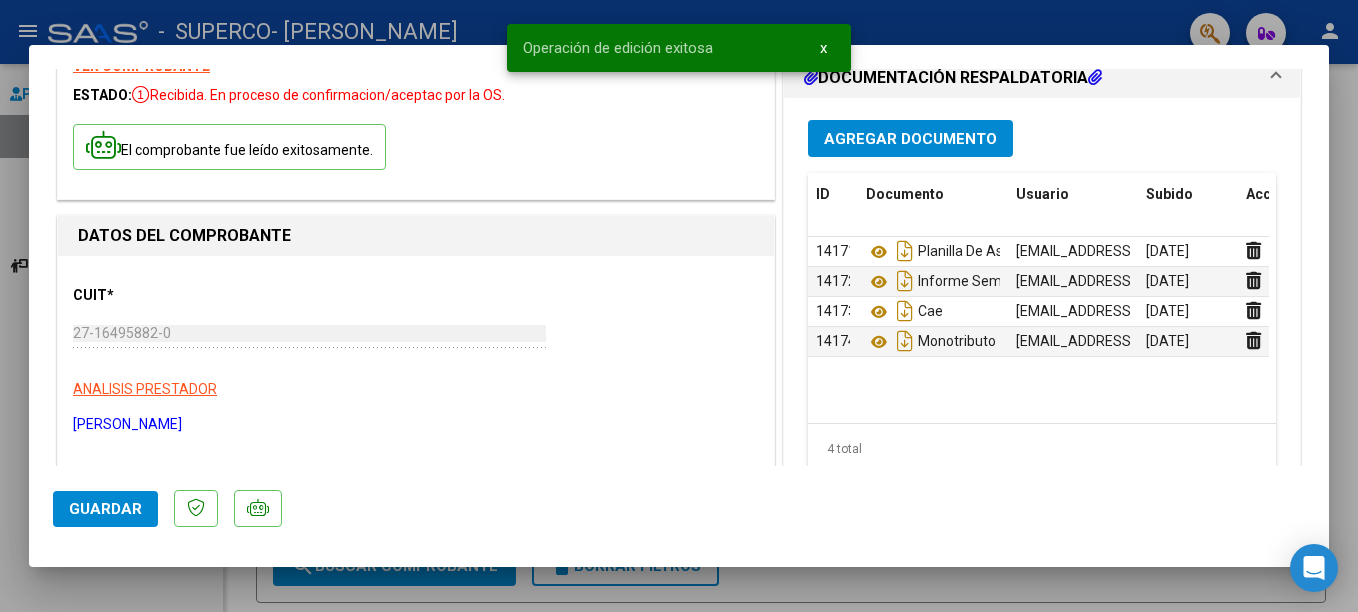 scroll, scrollTop: 0, scrollLeft: 0, axis: both 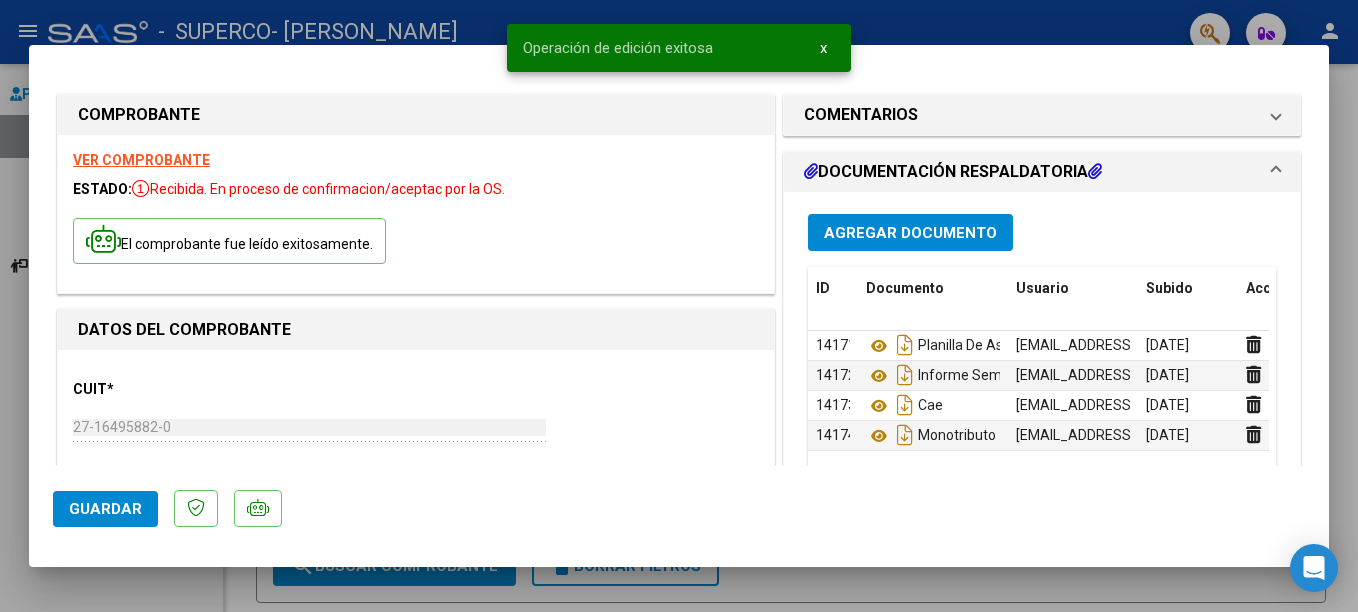 click at bounding box center [679, 306] 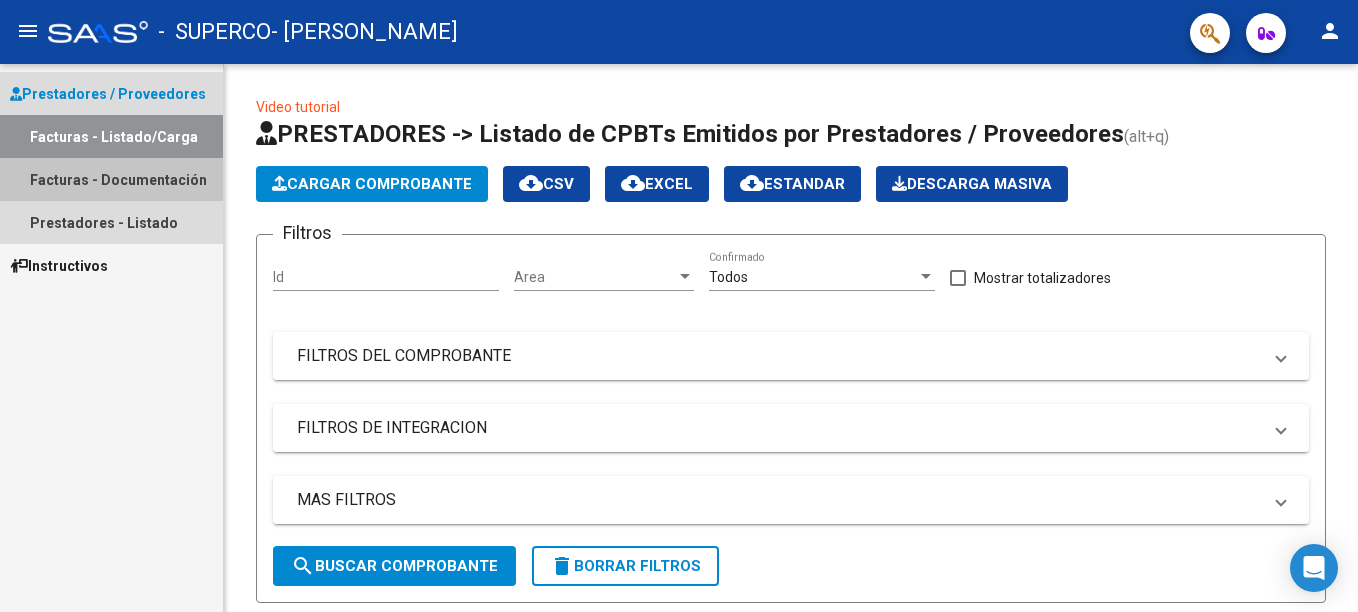 click on "Facturas - Documentación" at bounding box center (111, 179) 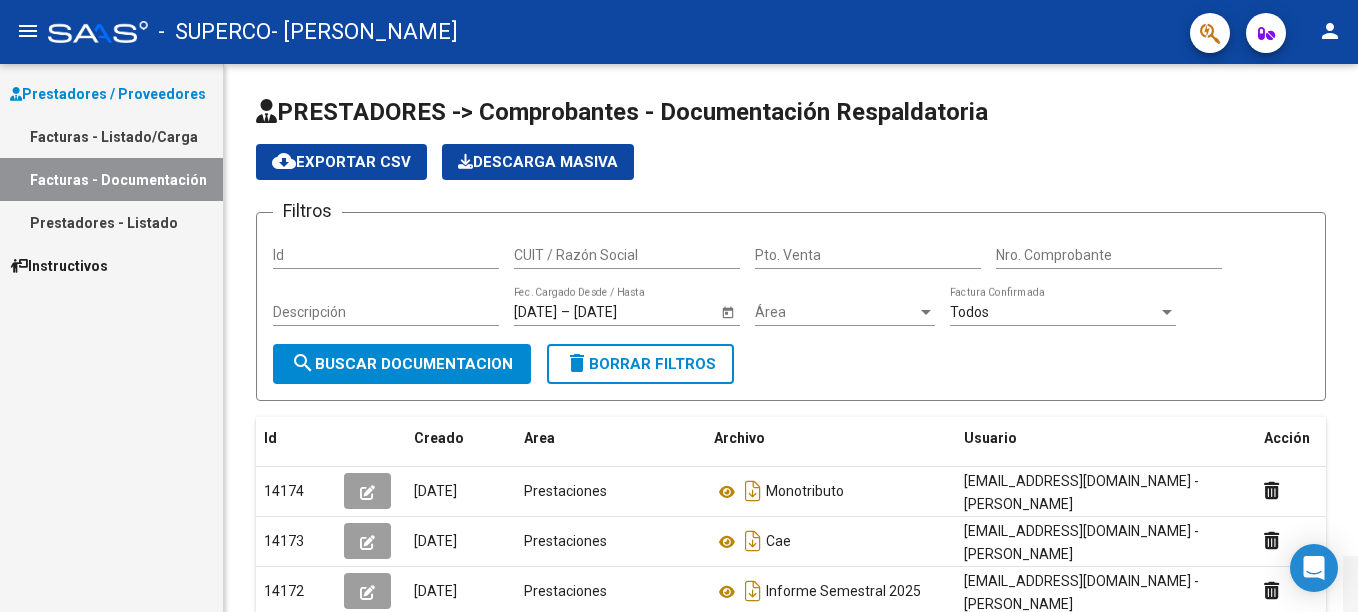 scroll, scrollTop: 492, scrollLeft: 0, axis: vertical 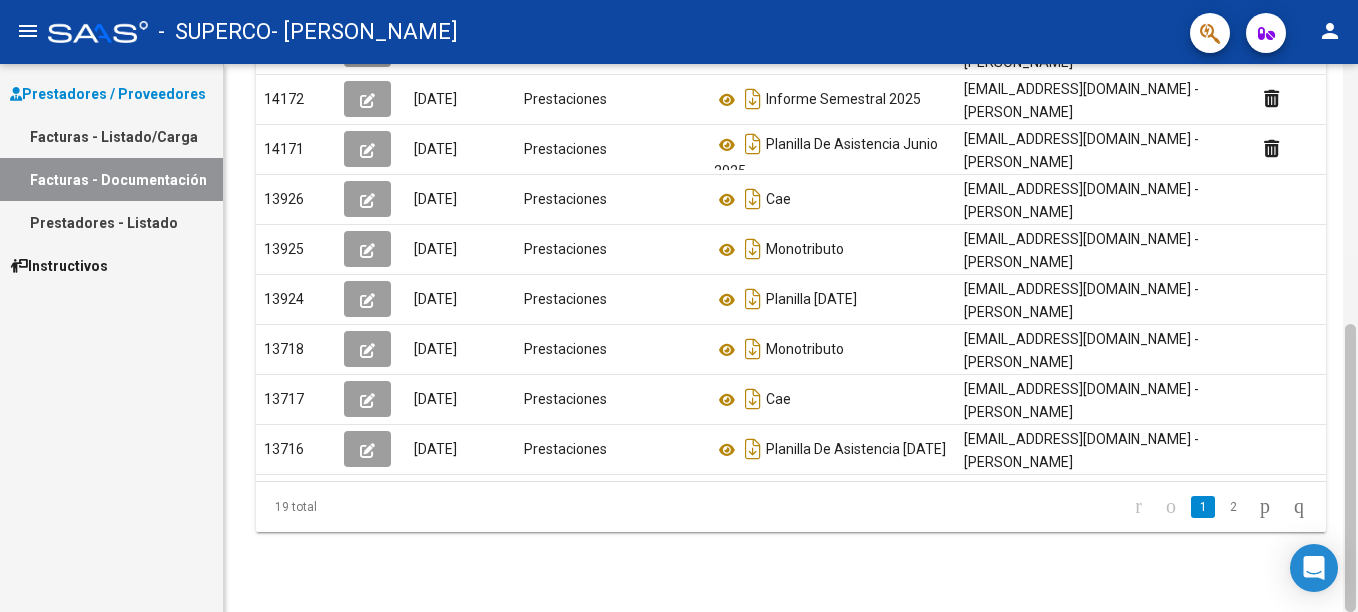 drag, startPoint x: 1357, startPoint y: 88, endPoint x: 1346, endPoint y: 184, distance: 96.62815 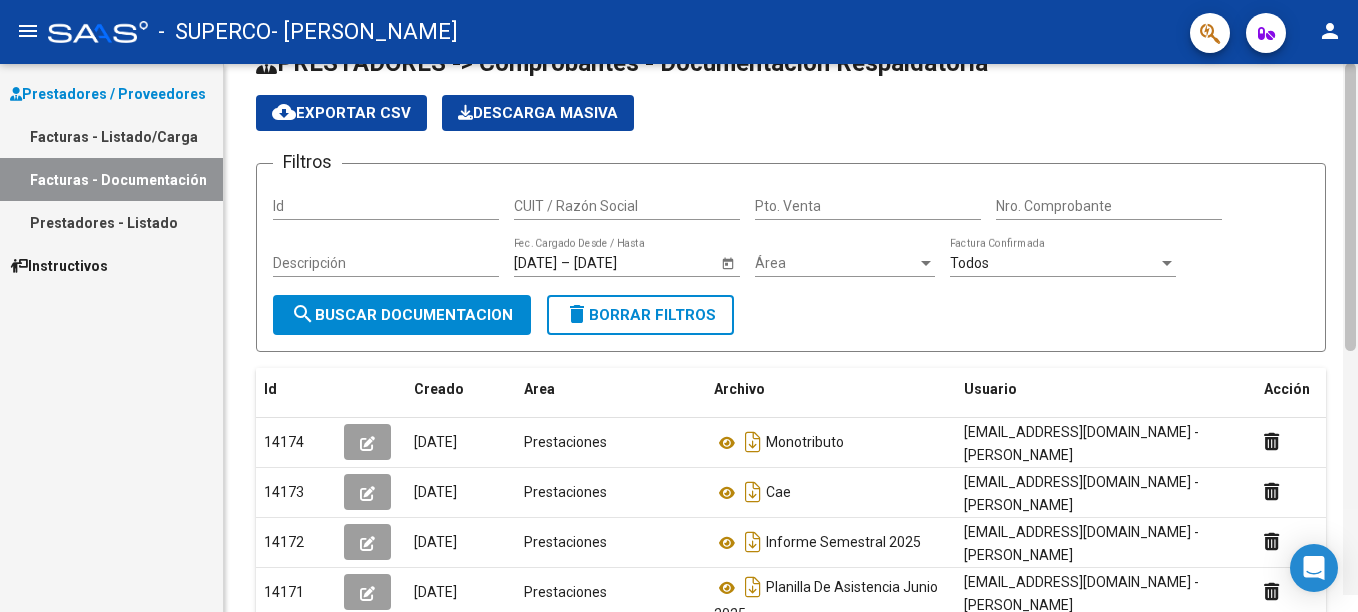 scroll, scrollTop: 2, scrollLeft: 0, axis: vertical 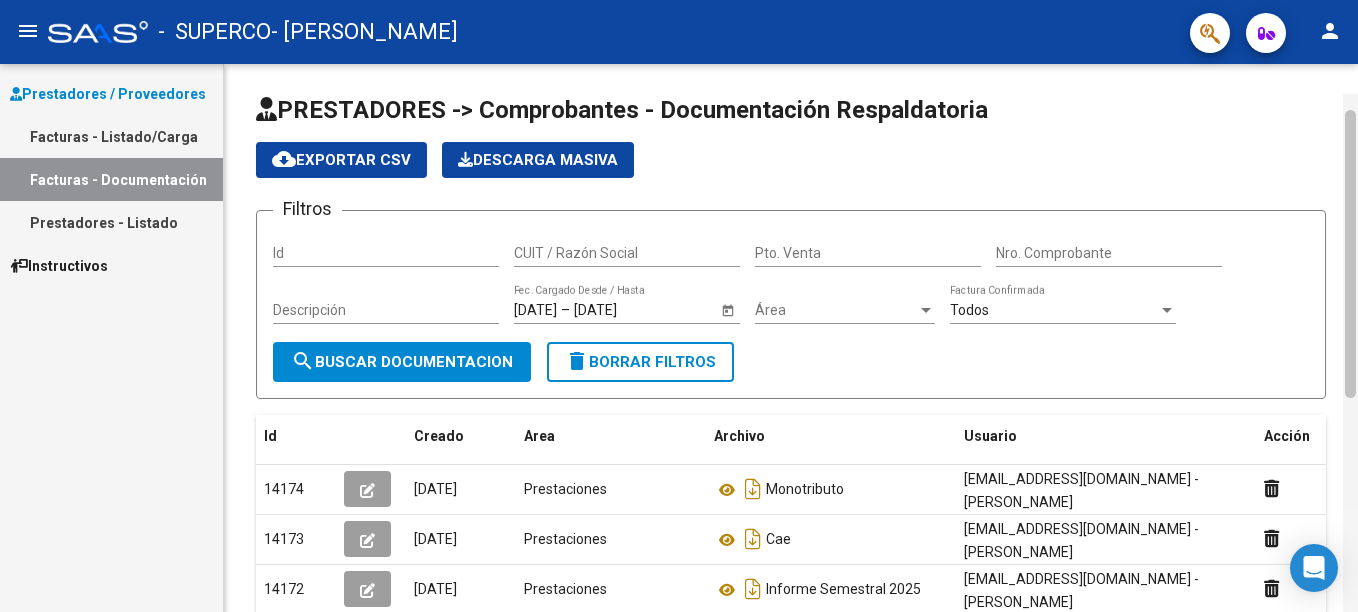 drag, startPoint x: 1352, startPoint y: 357, endPoint x: 1357, endPoint y: 98, distance: 259.04825 